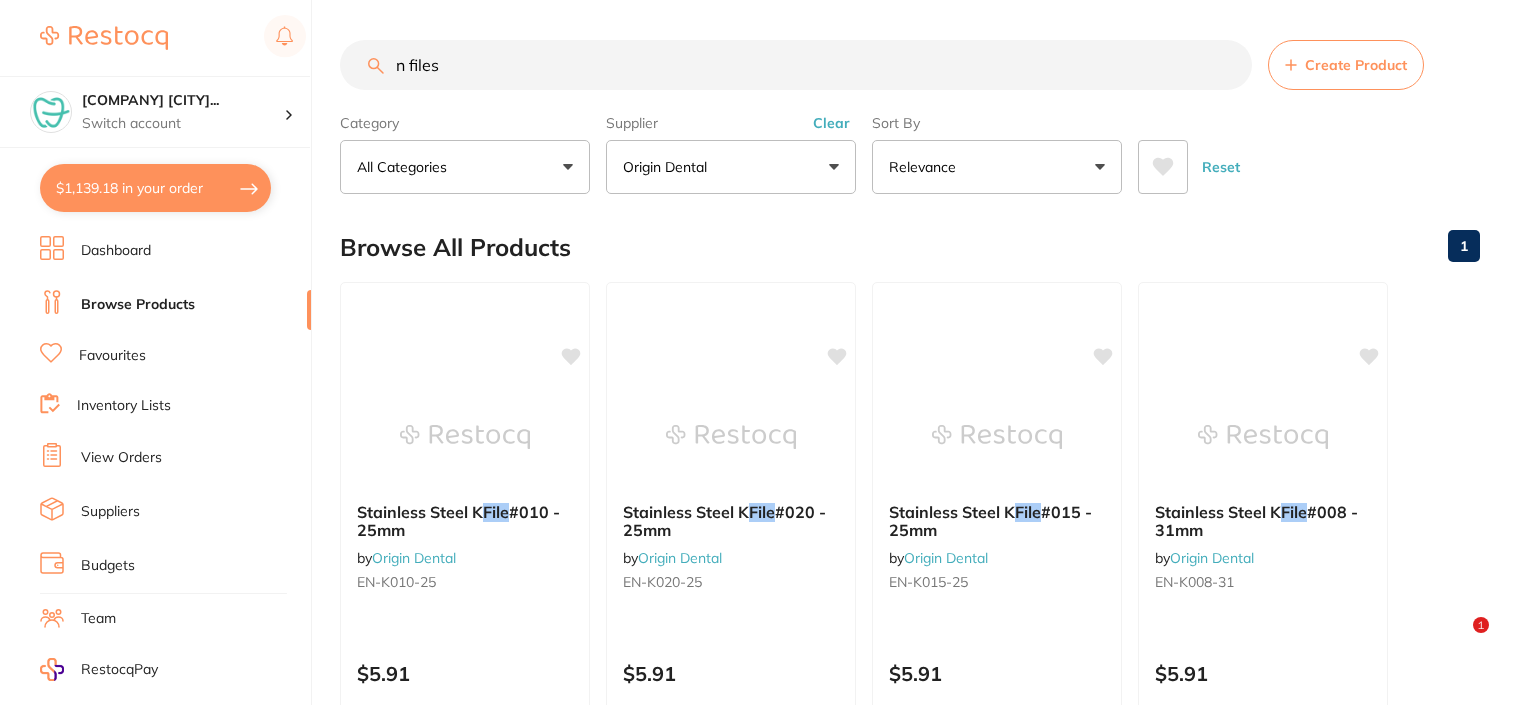 scroll, scrollTop: 0, scrollLeft: 0, axis: both 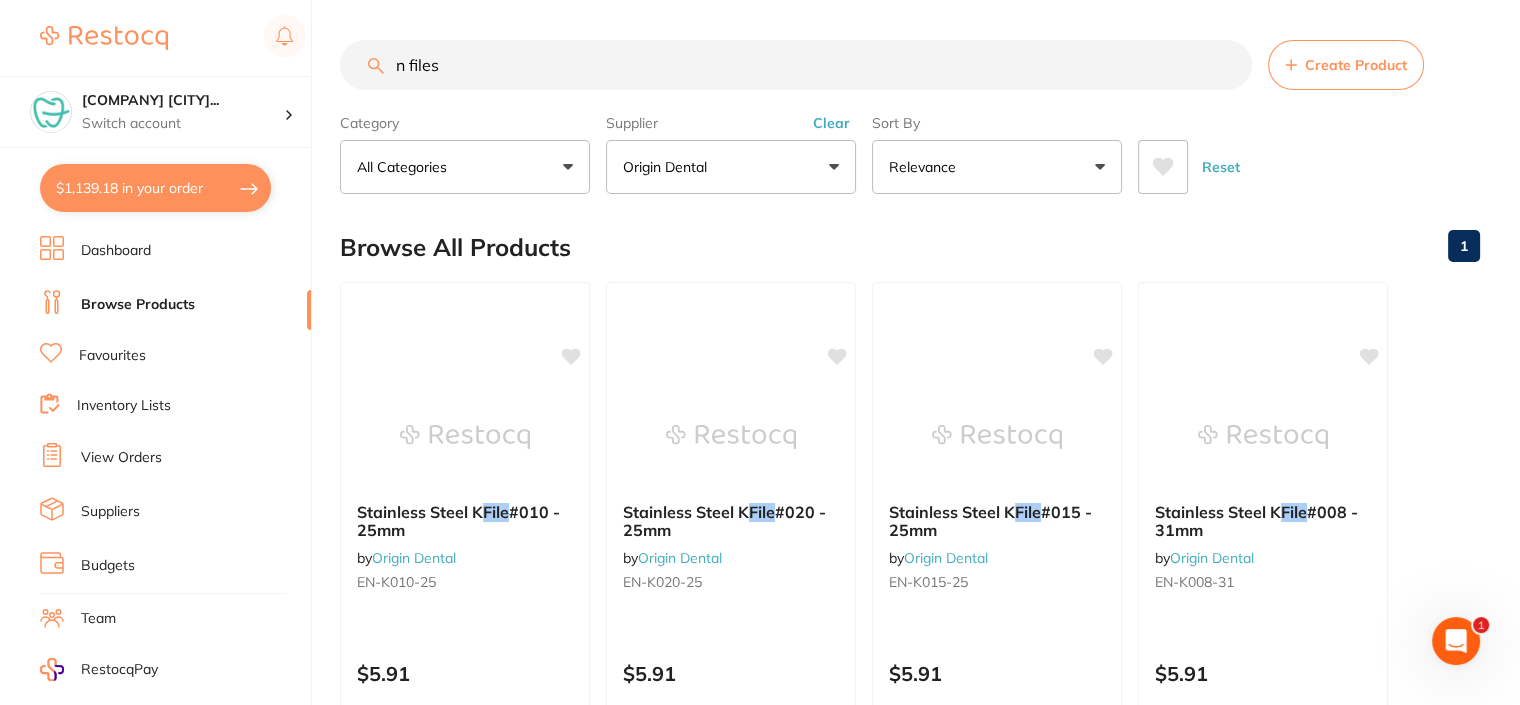 click on "$1,139.18   in your order" at bounding box center [155, 188] 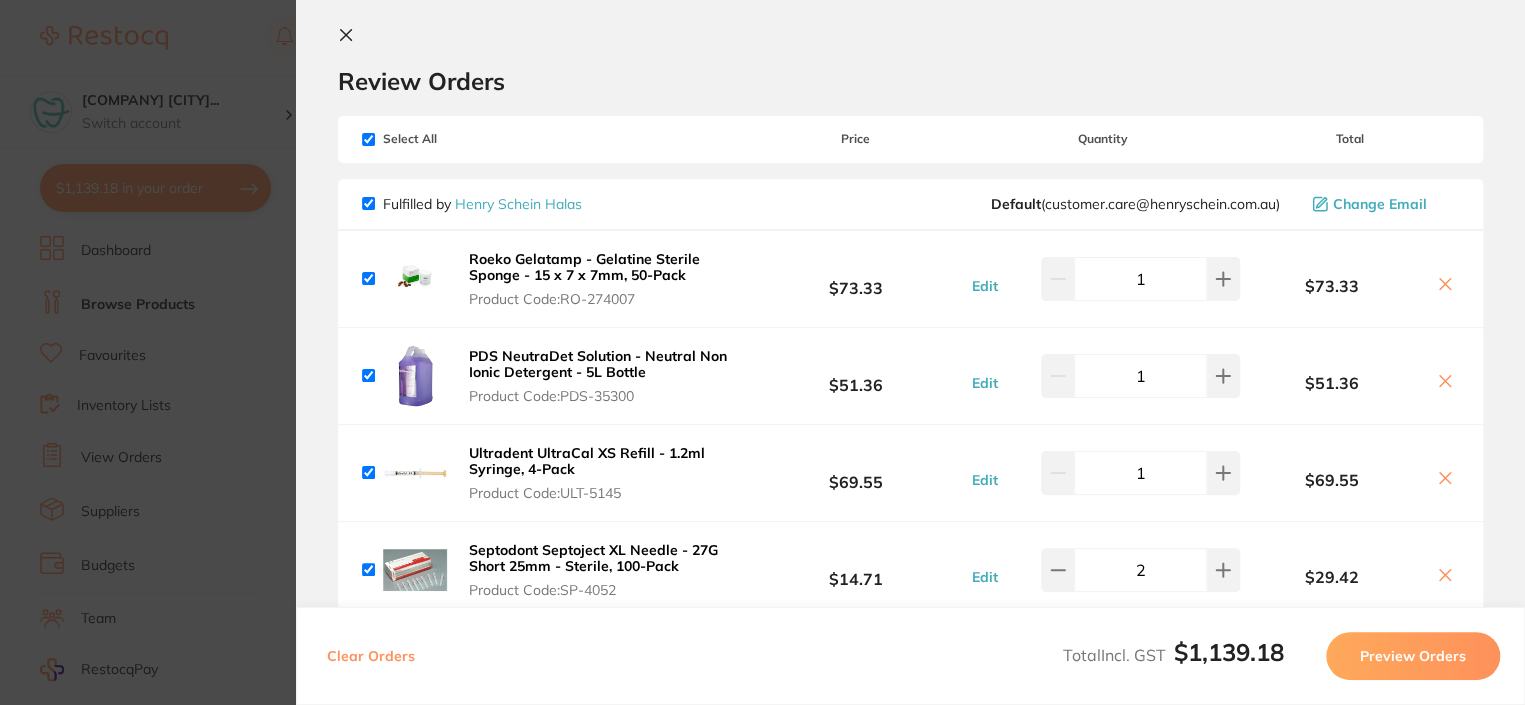 scroll, scrollTop: 0, scrollLeft: 0, axis: both 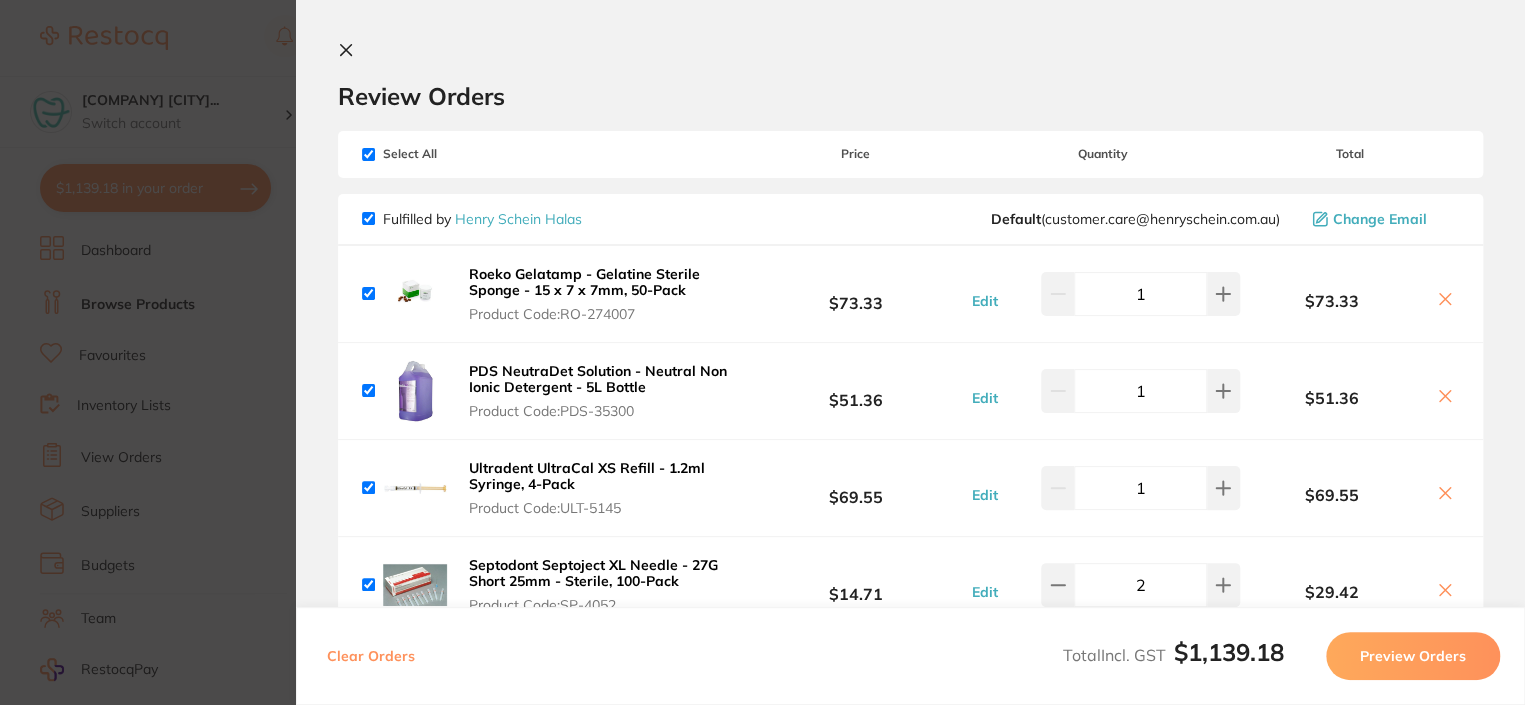 click 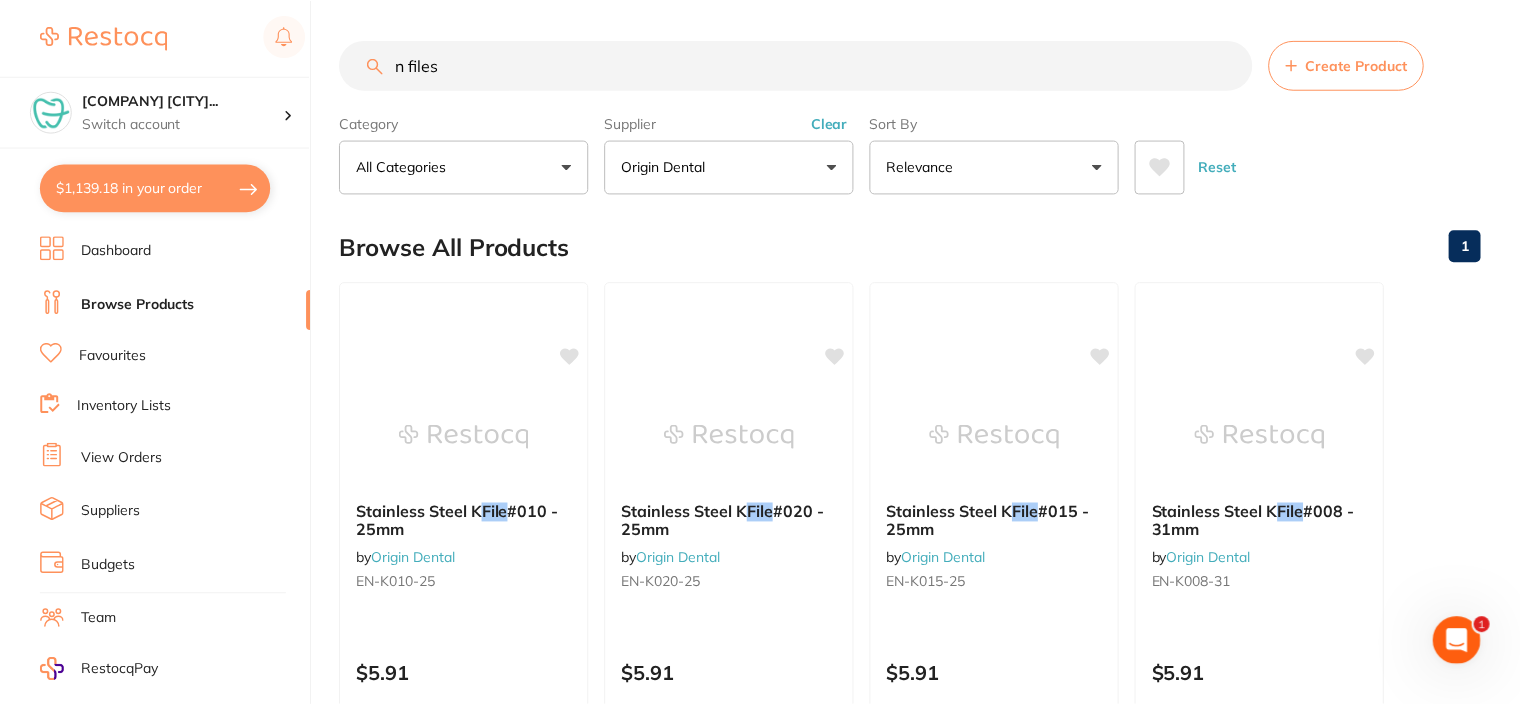 scroll, scrollTop: 13, scrollLeft: 0, axis: vertical 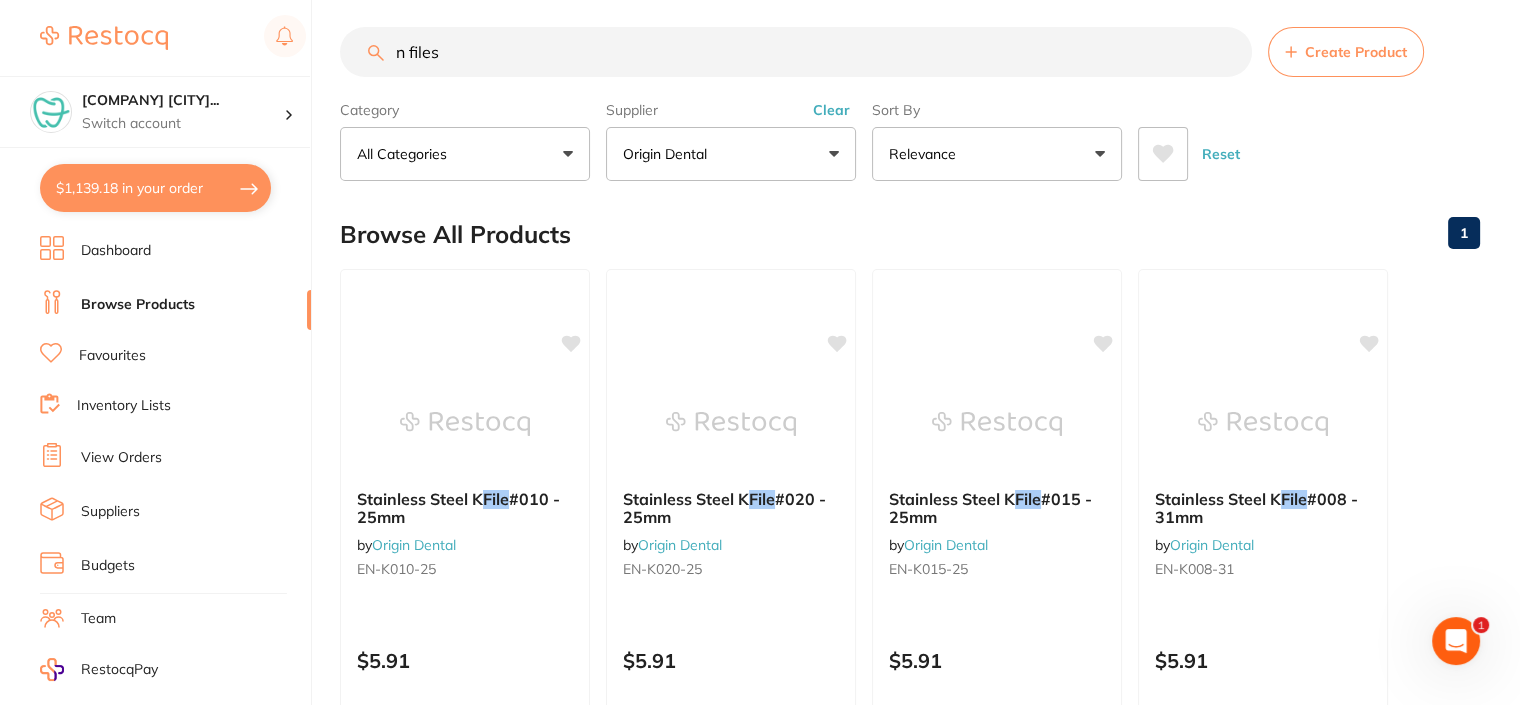 click on "Favourites" at bounding box center (112, 356) 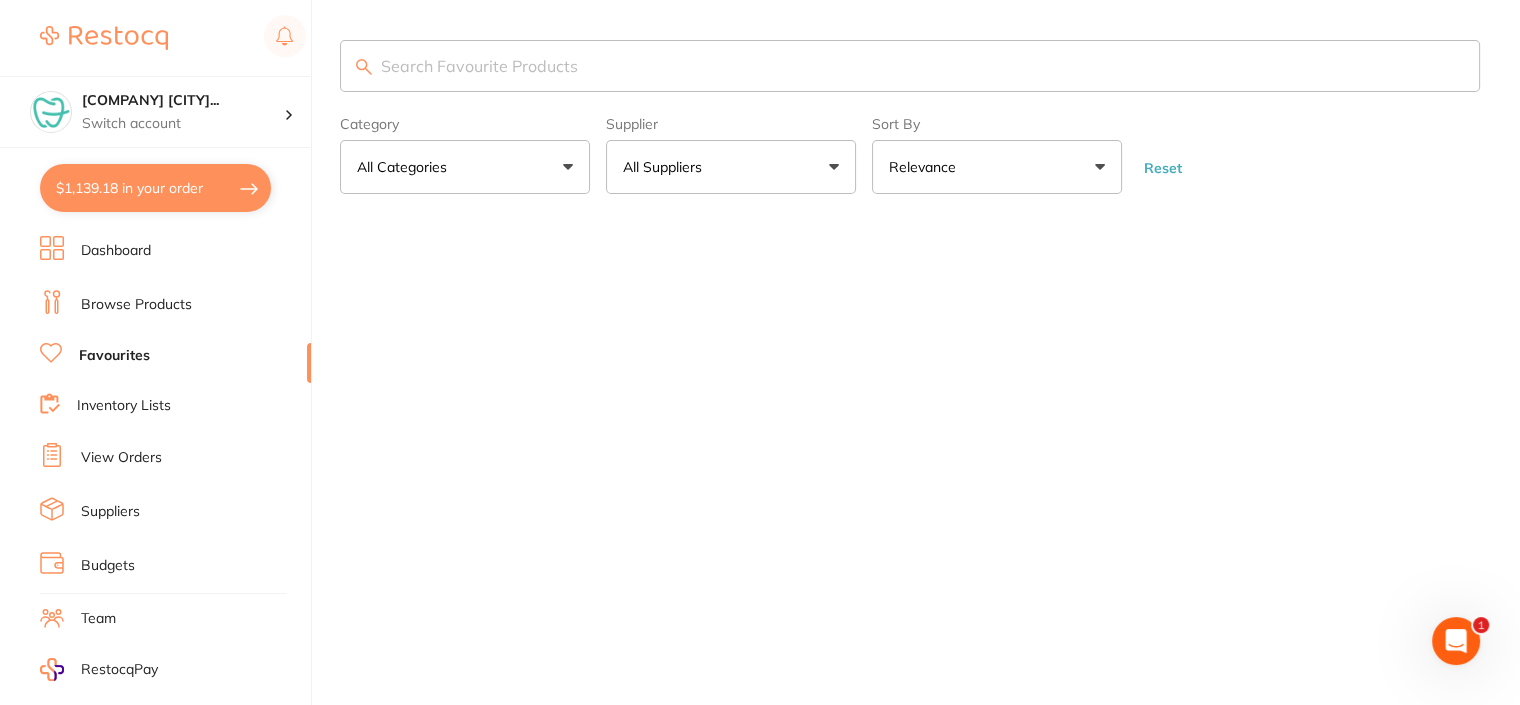 scroll, scrollTop: 0, scrollLeft: 0, axis: both 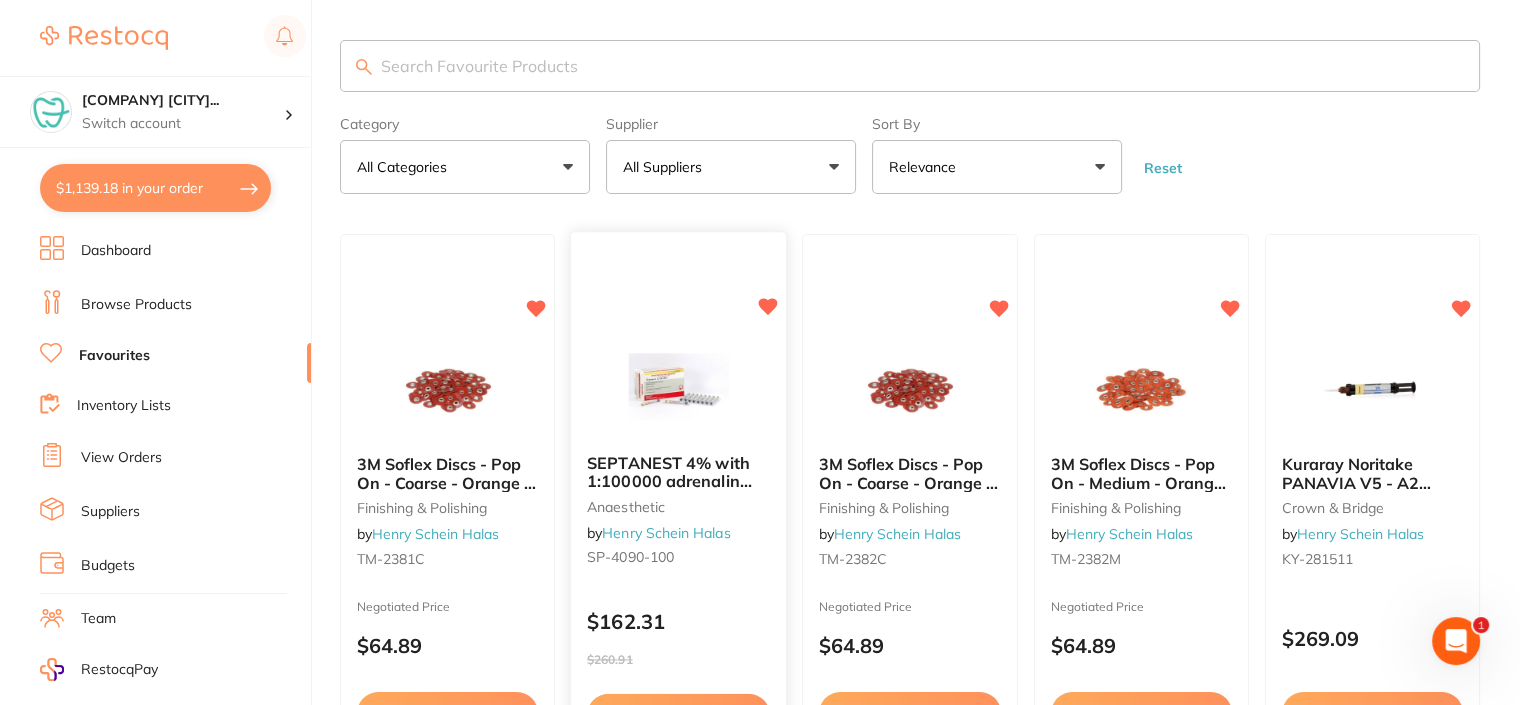 click at bounding box center [678, 386] 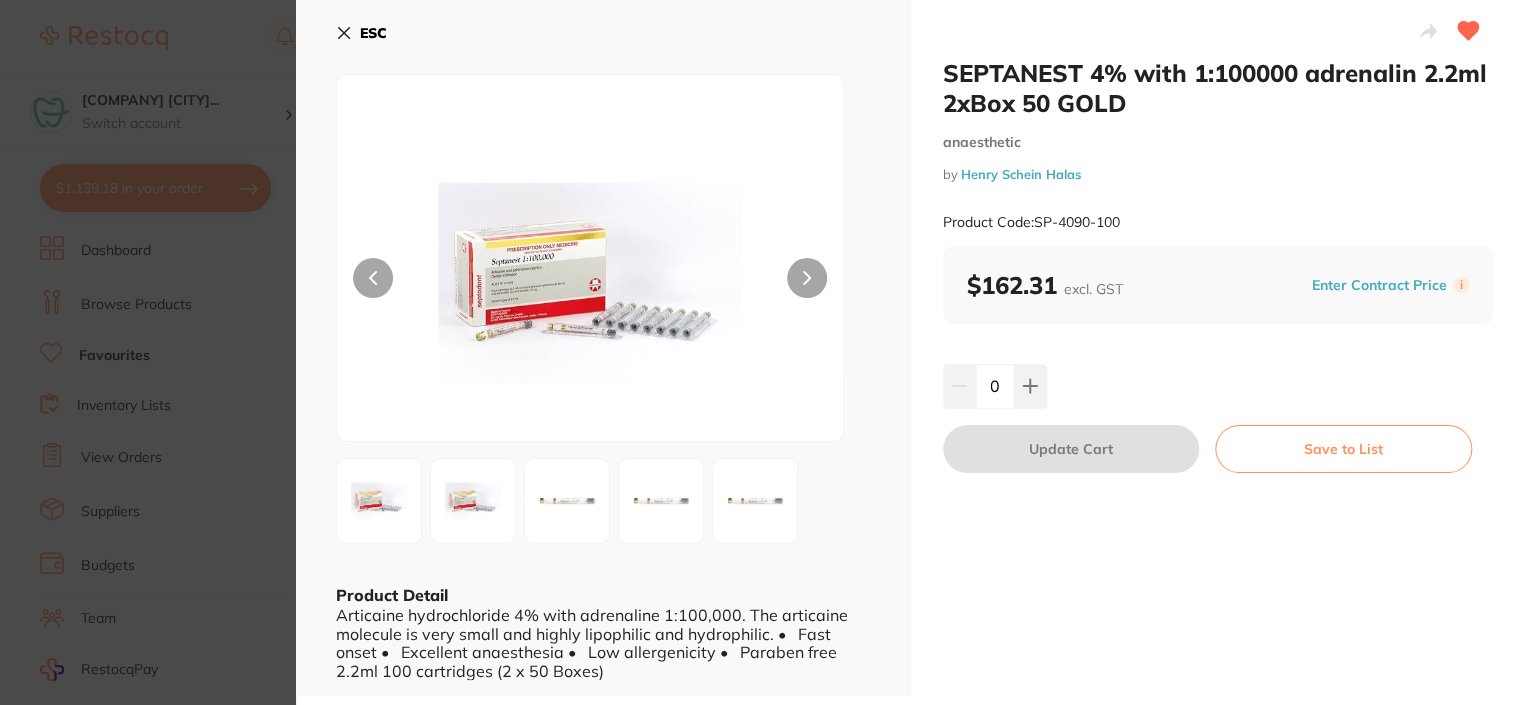 scroll, scrollTop: 0, scrollLeft: 0, axis: both 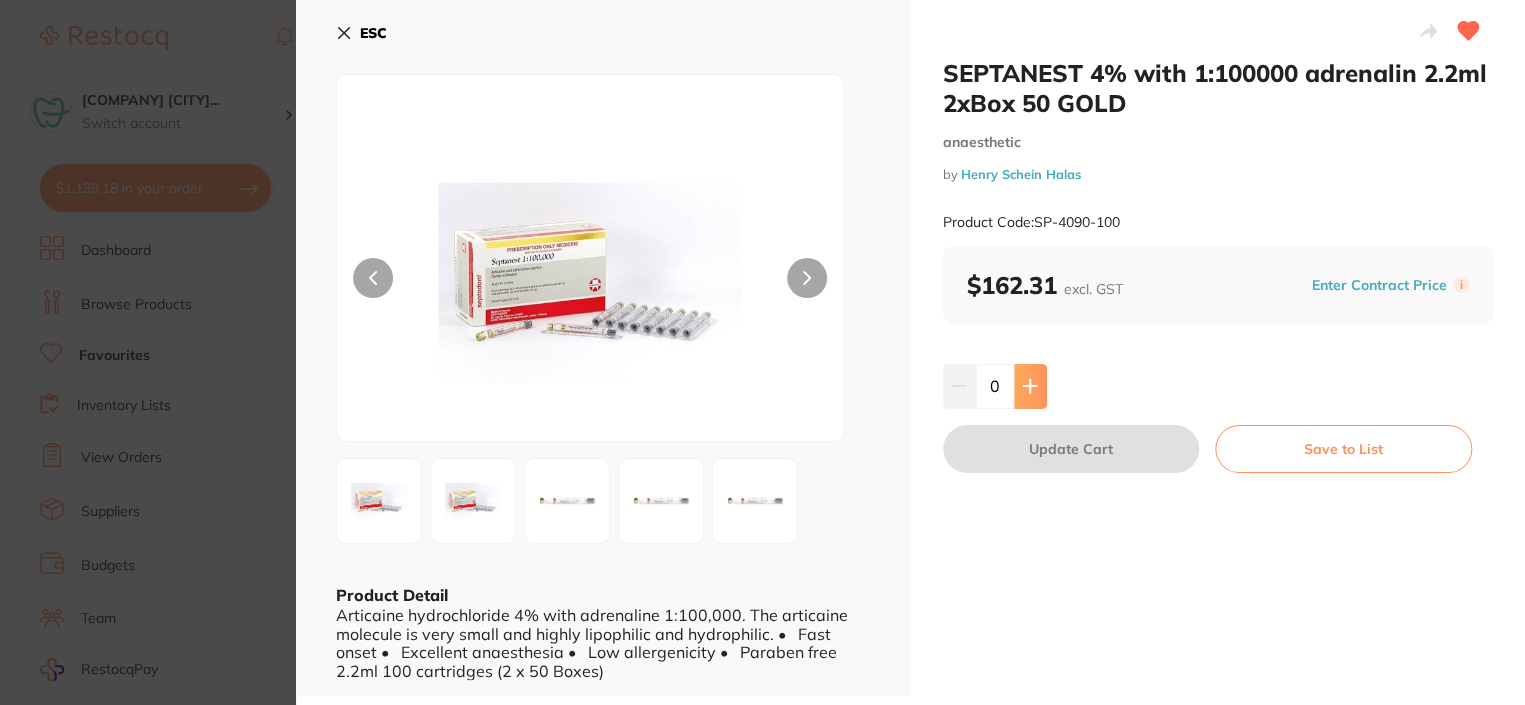 click at bounding box center [1030, 386] 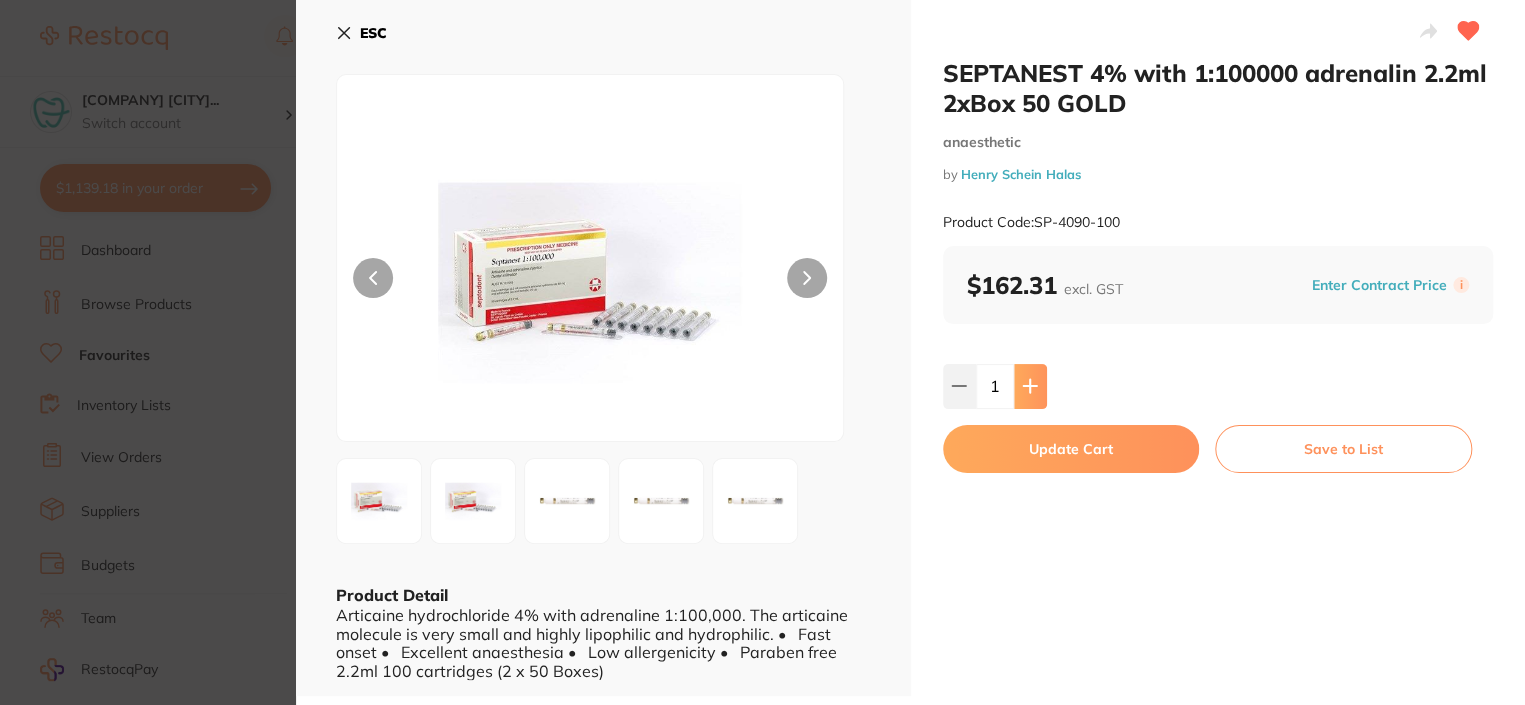 click at bounding box center [1030, 386] 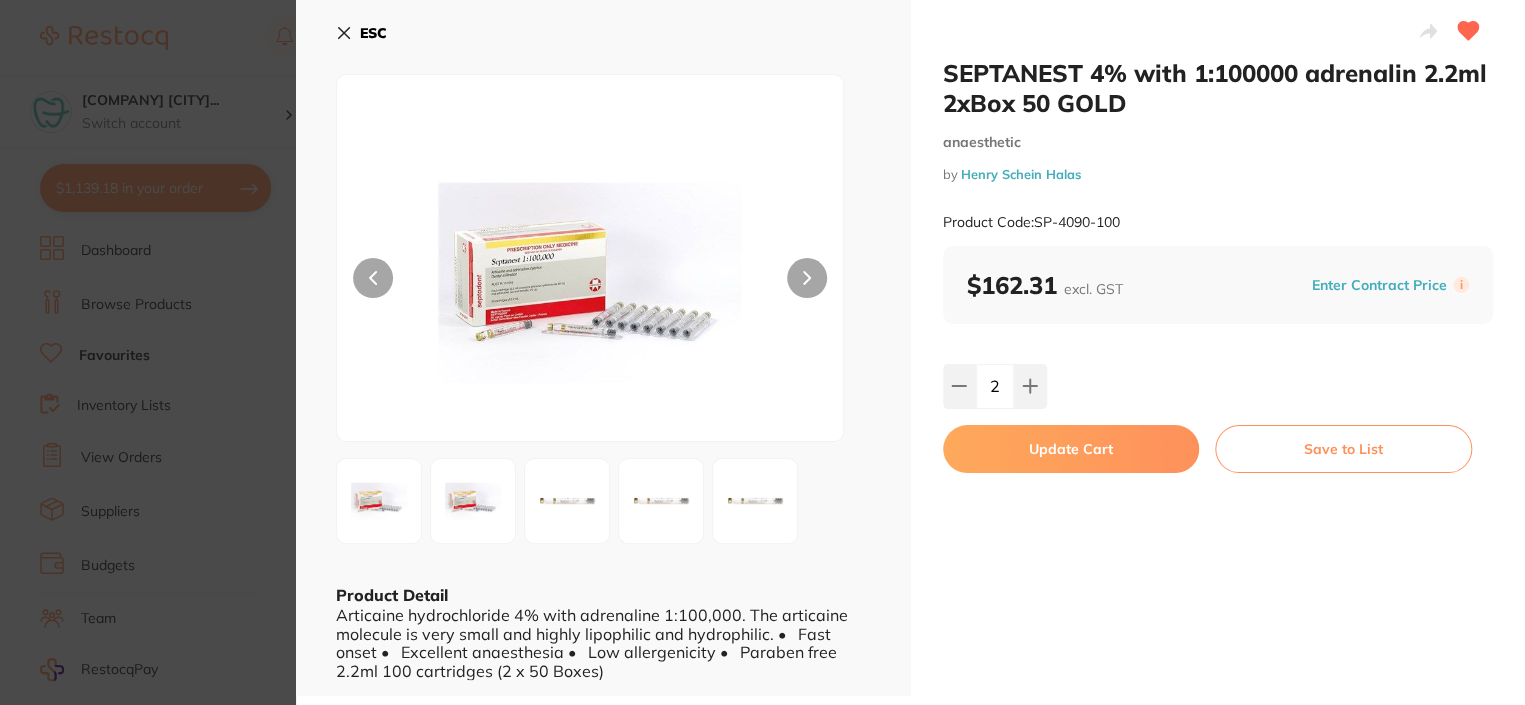 click on "Update Cart" at bounding box center (1071, 449) 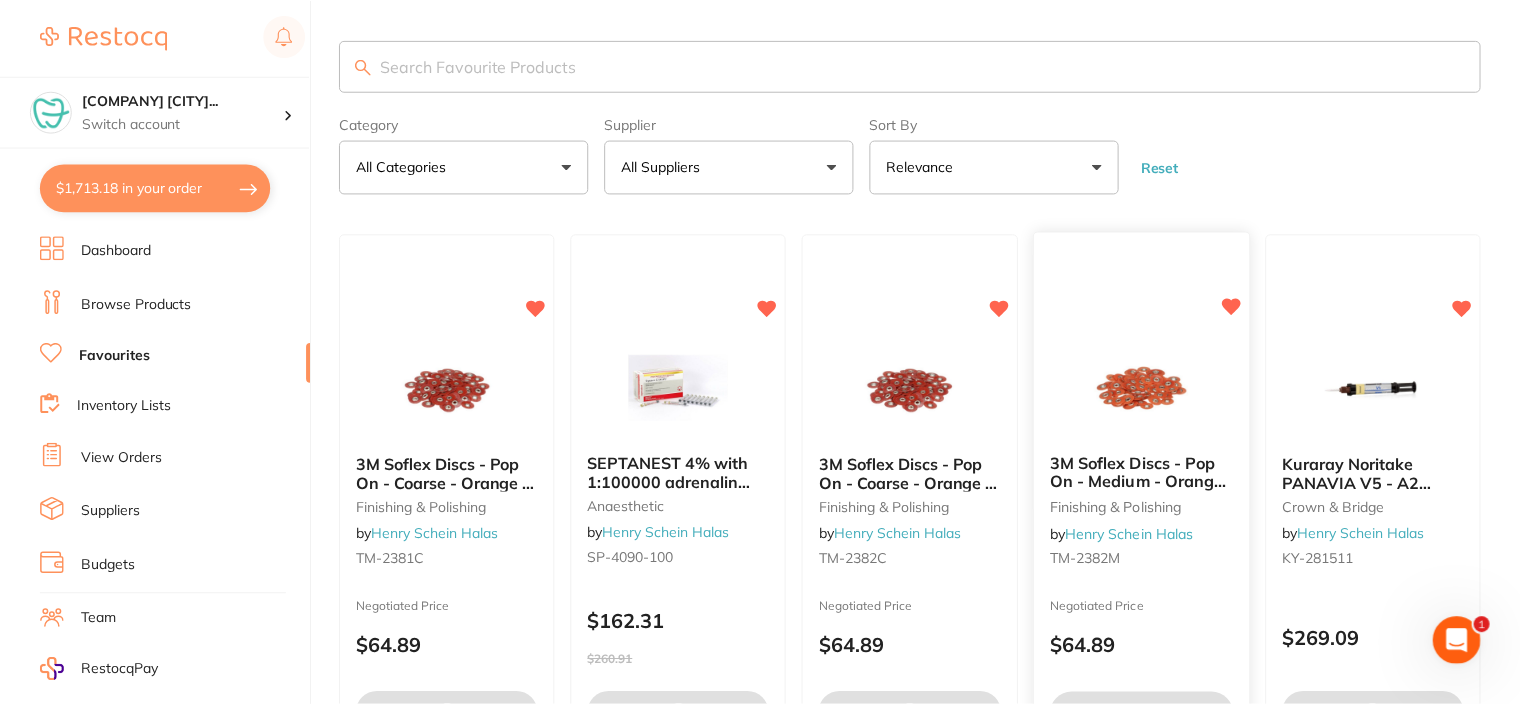 scroll, scrollTop: 13, scrollLeft: 0, axis: vertical 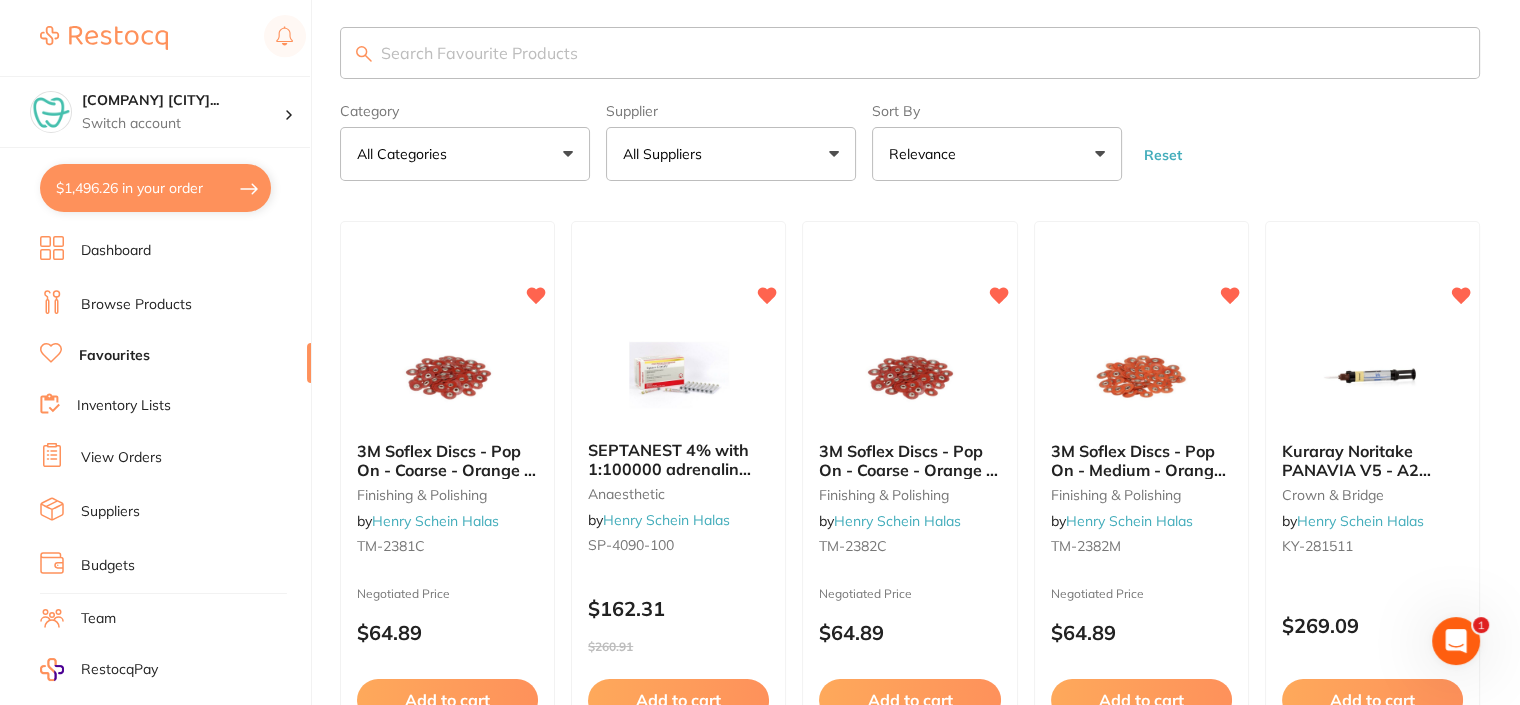 click on "$1,496.26   in your order" at bounding box center [155, 188] 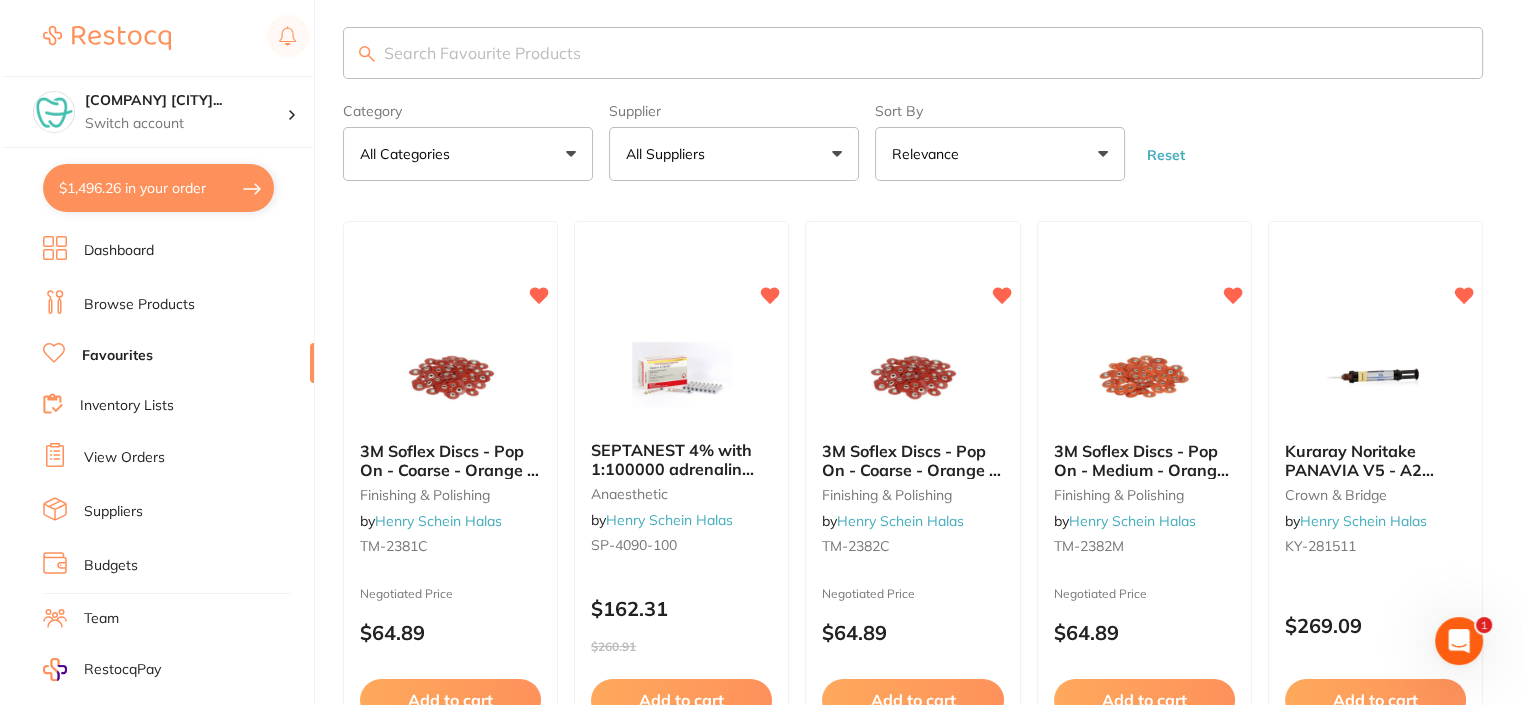 scroll, scrollTop: 0, scrollLeft: 0, axis: both 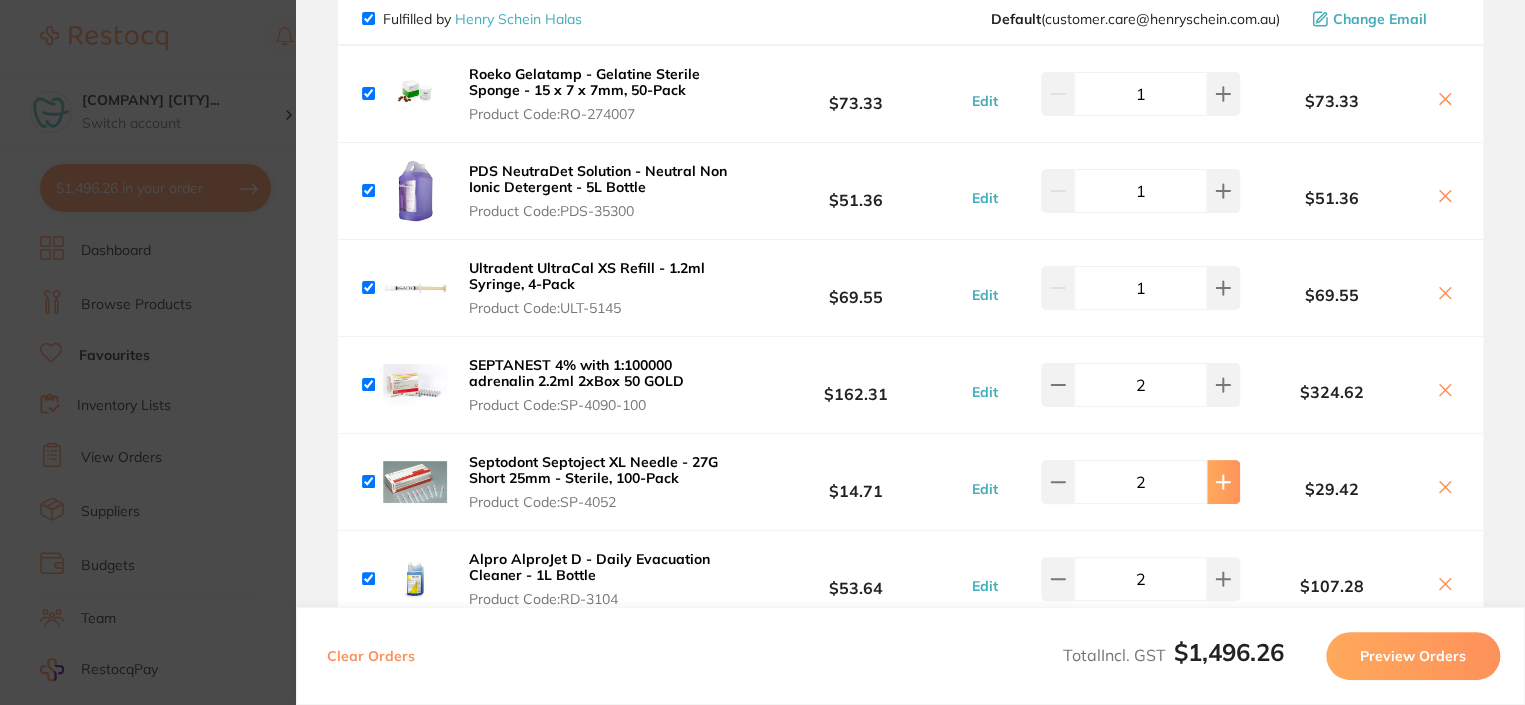 click at bounding box center [1223, 94] 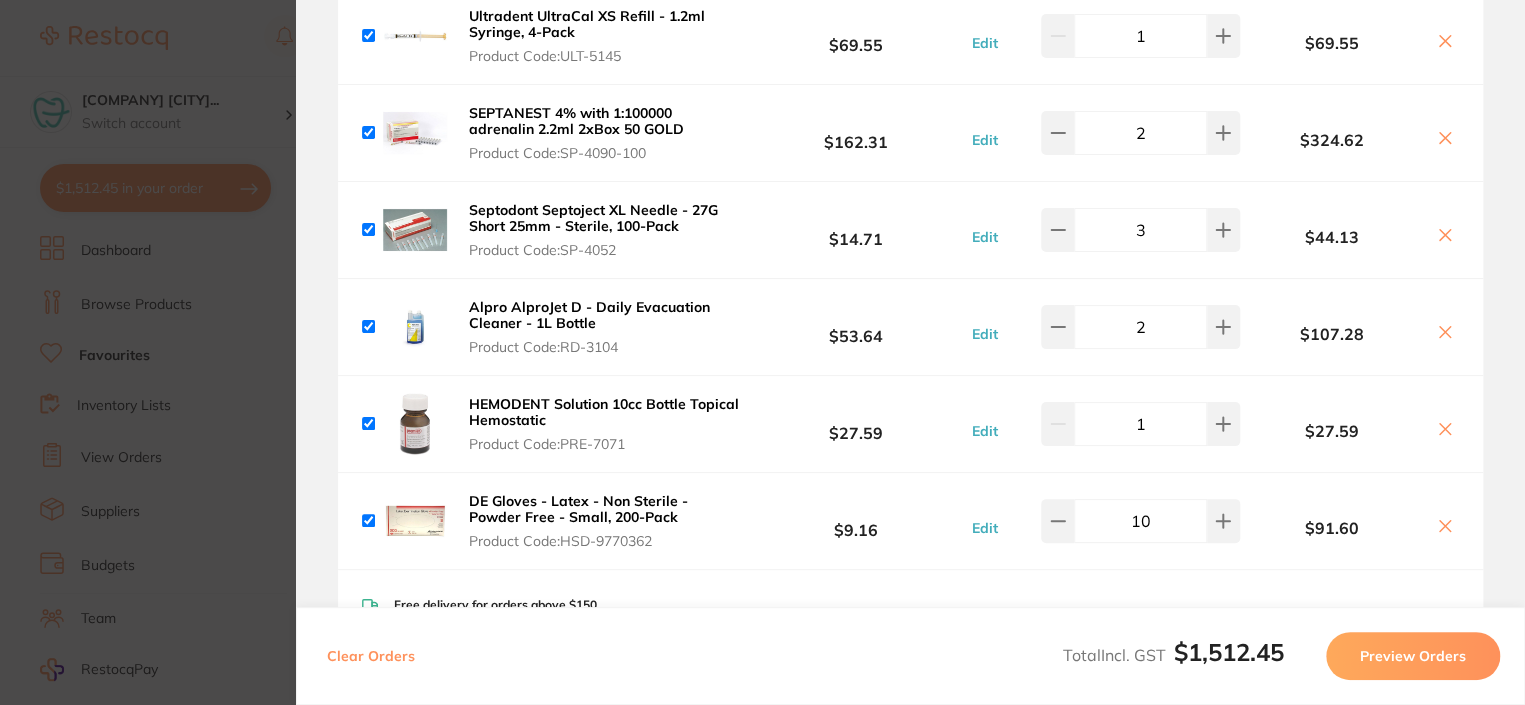 scroll, scrollTop: 500, scrollLeft: 0, axis: vertical 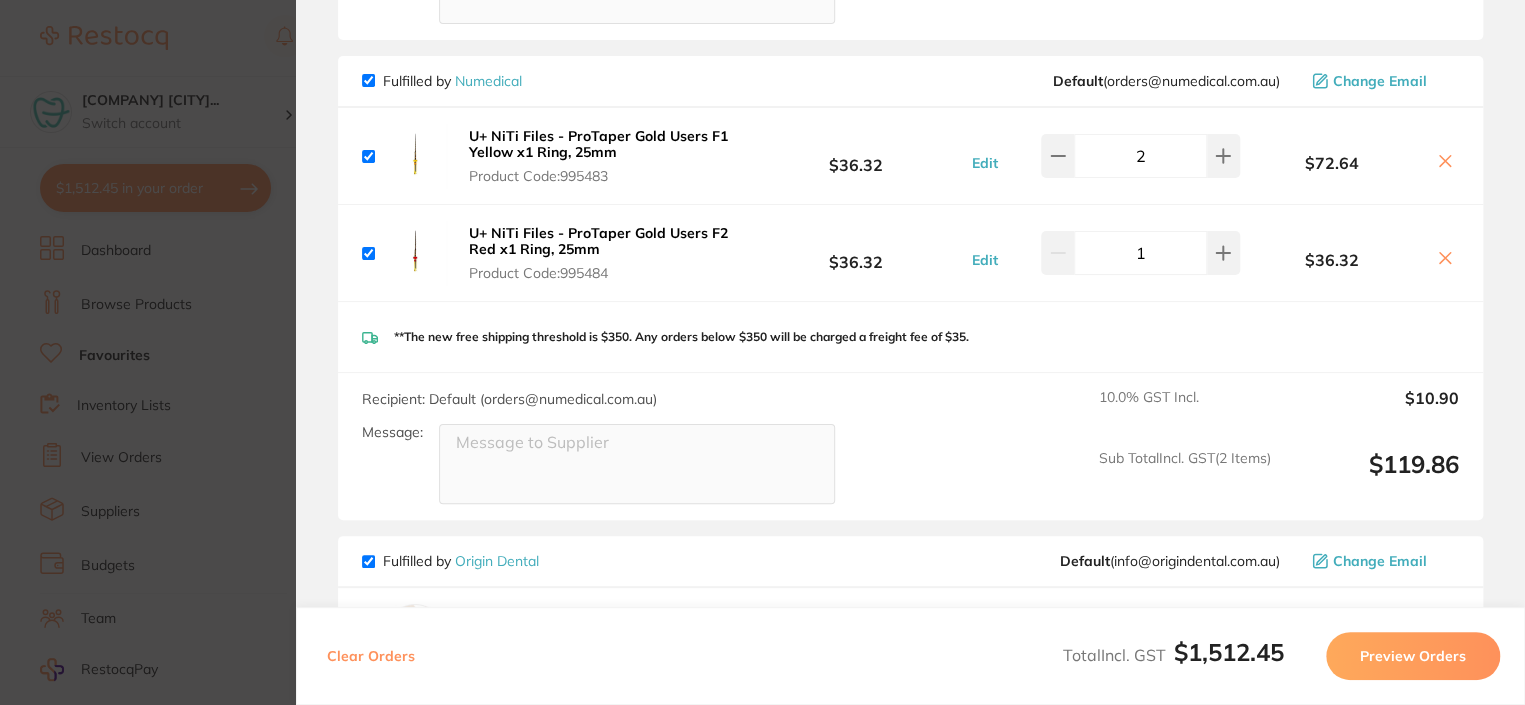click 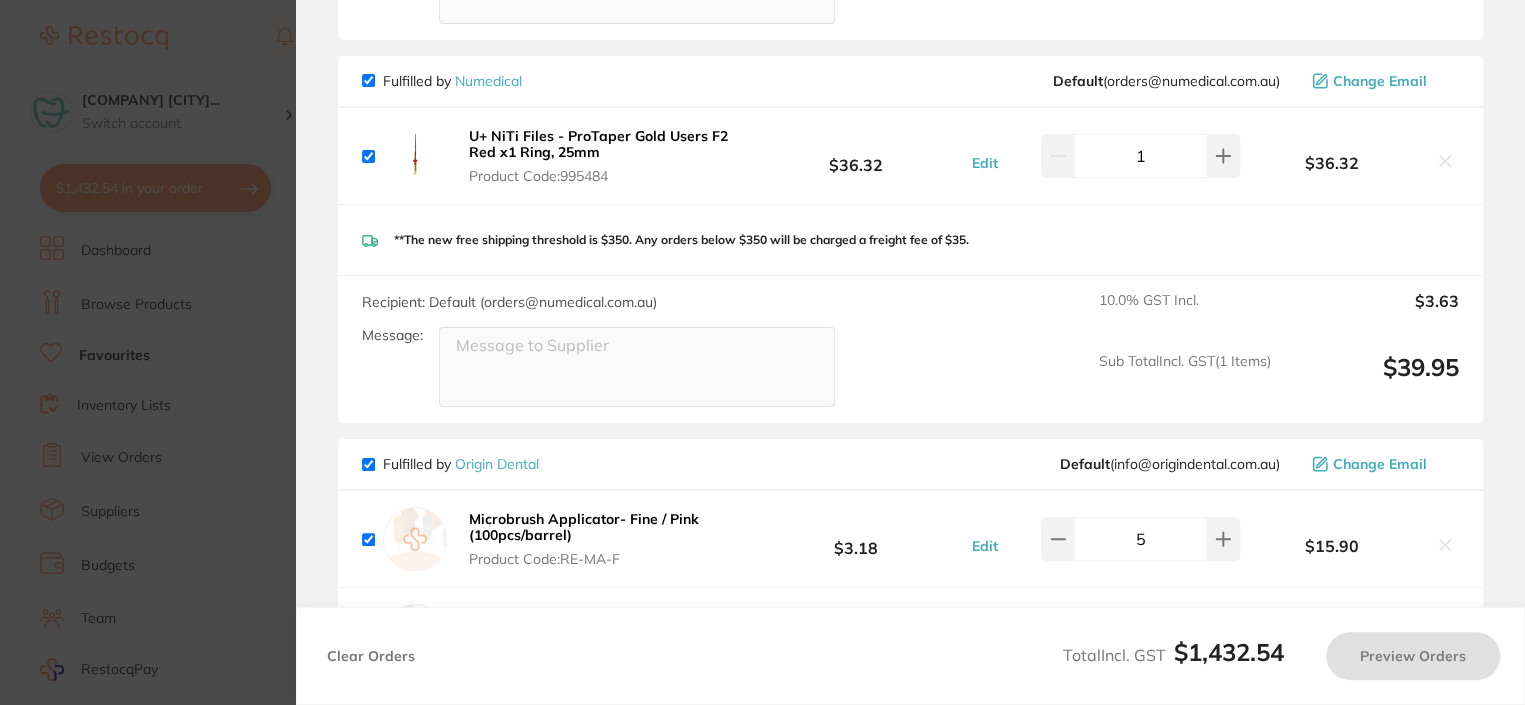click 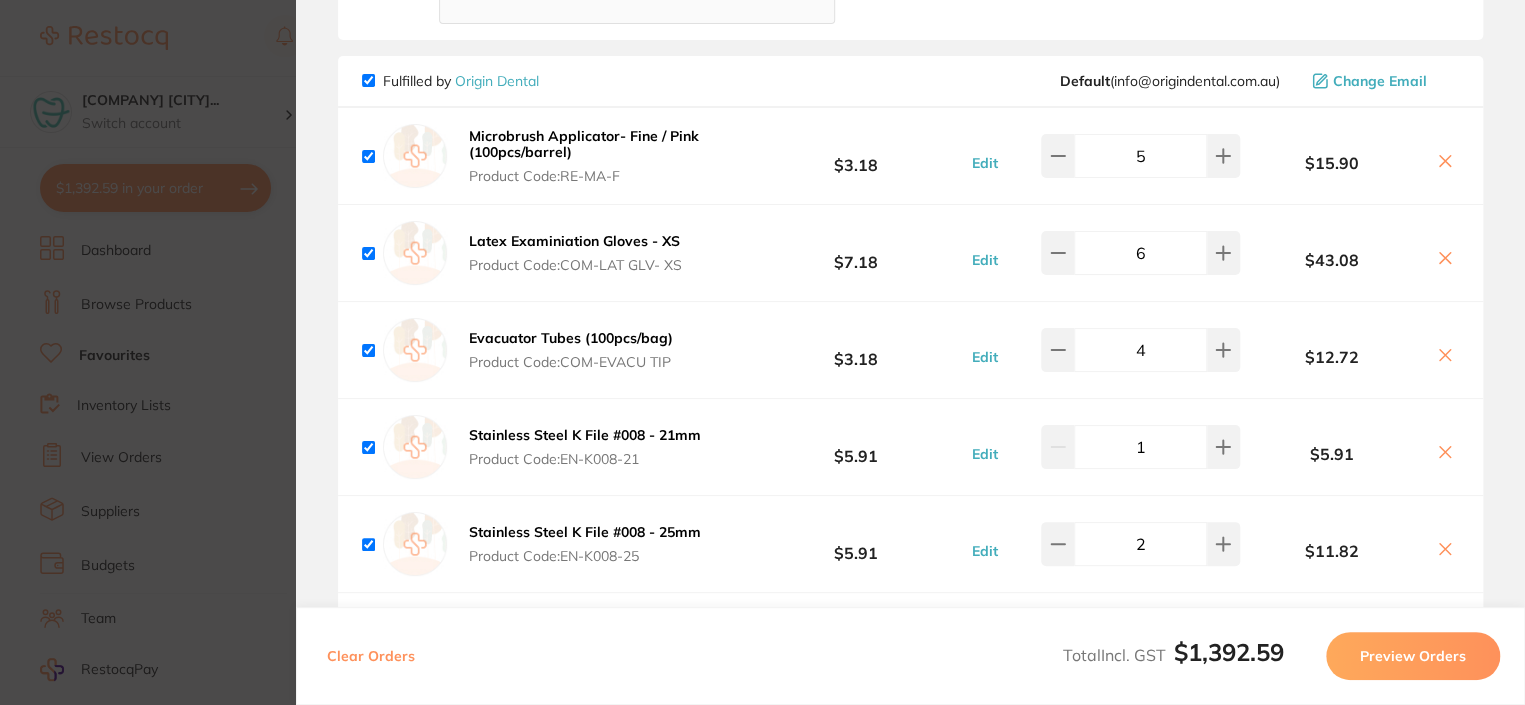 checkbox on "true" 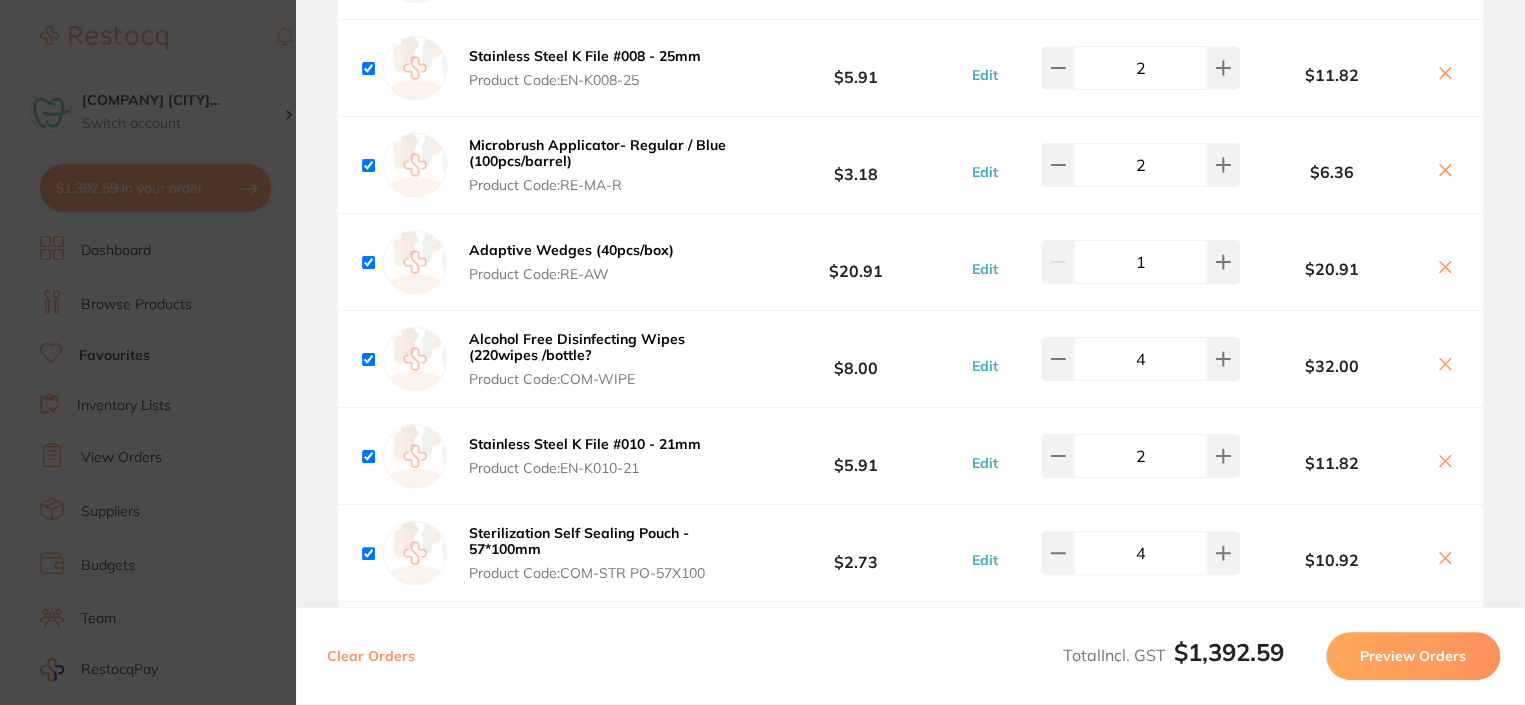 scroll, scrollTop: 1700, scrollLeft: 0, axis: vertical 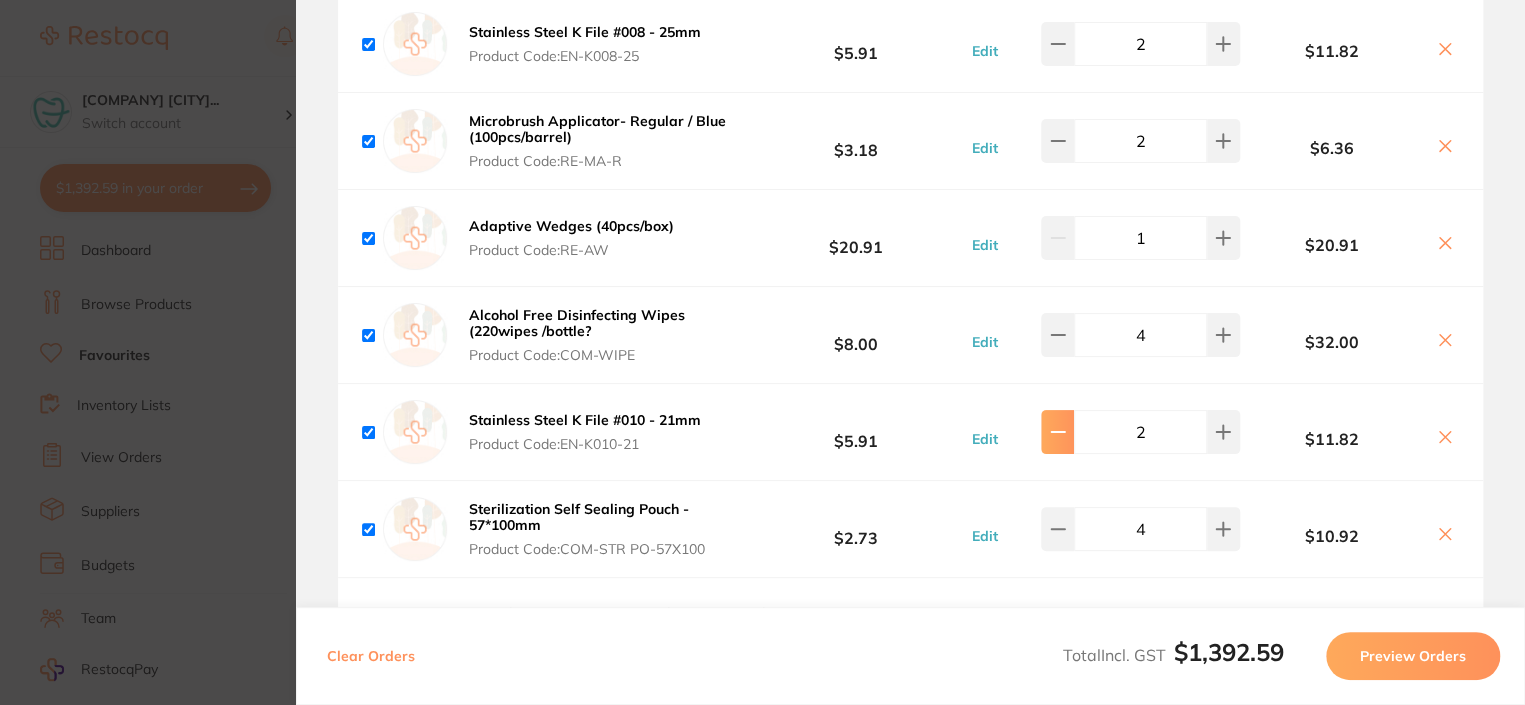 click 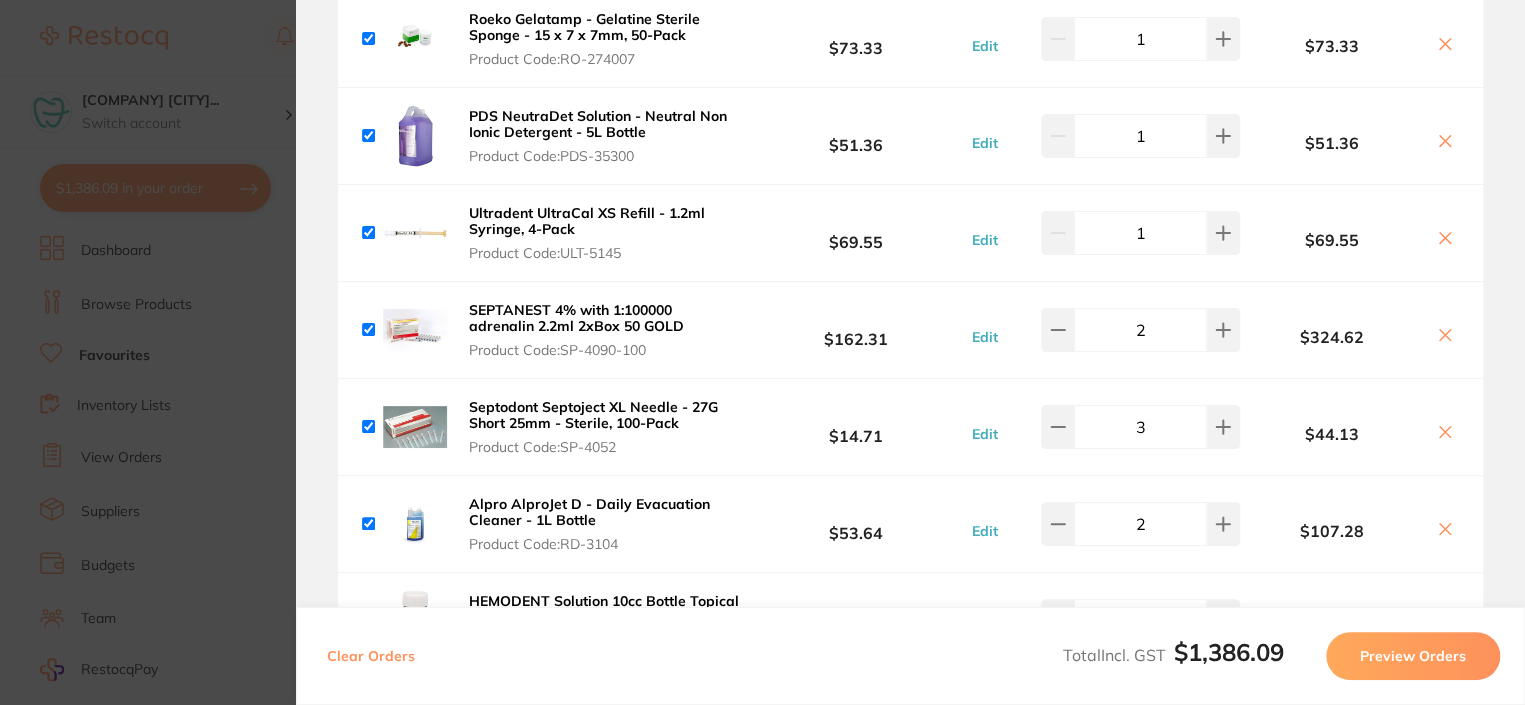 scroll, scrollTop: 0, scrollLeft: 0, axis: both 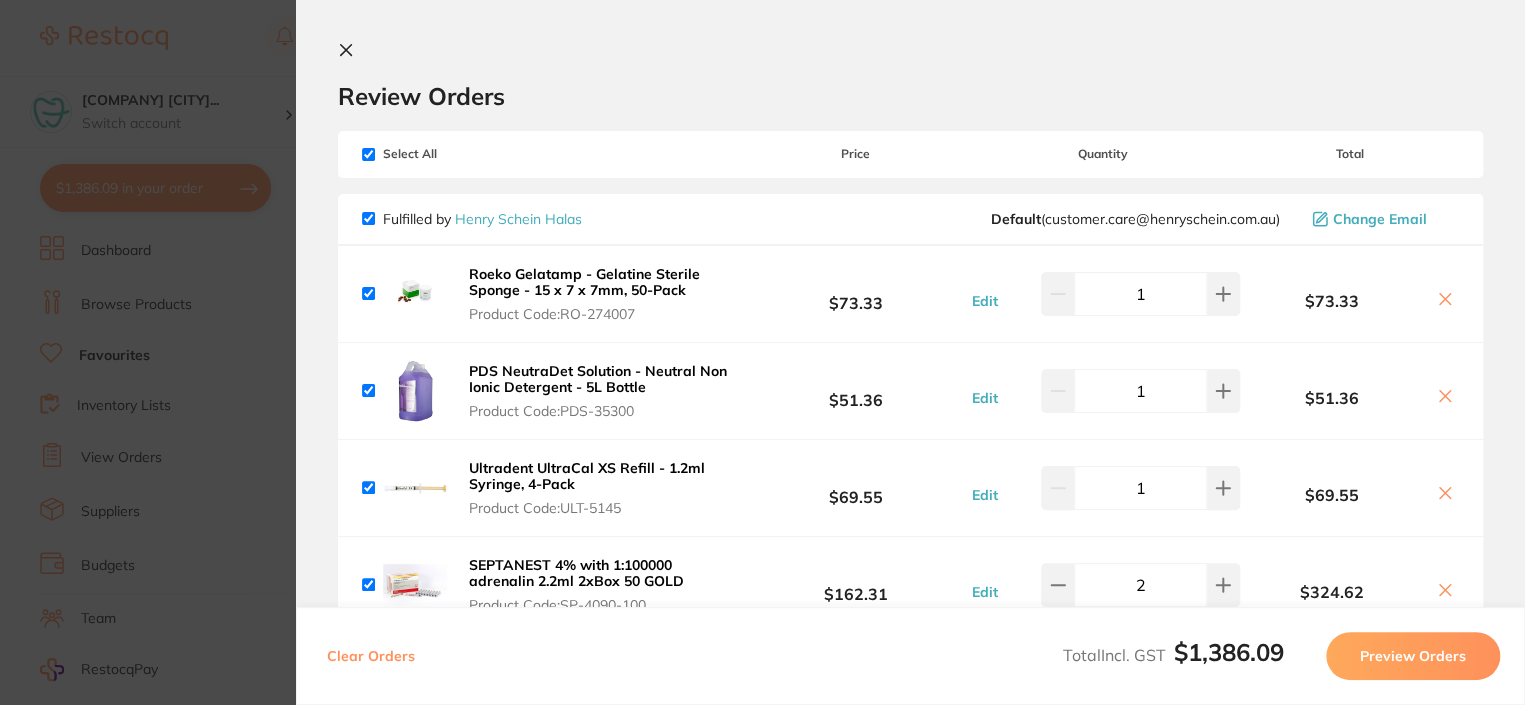 click at bounding box center [350, 51] 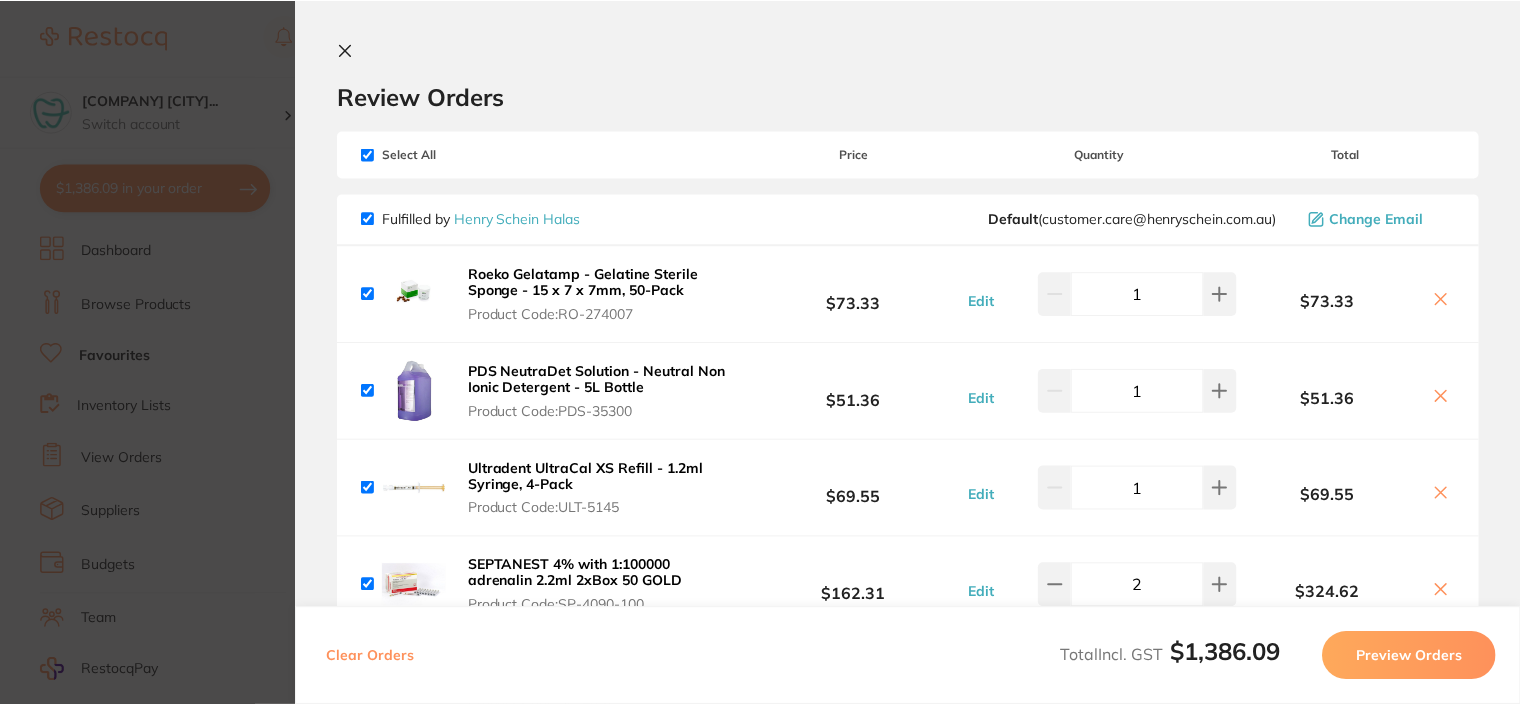 scroll, scrollTop: 13, scrollLeft: 0, axis: vertical 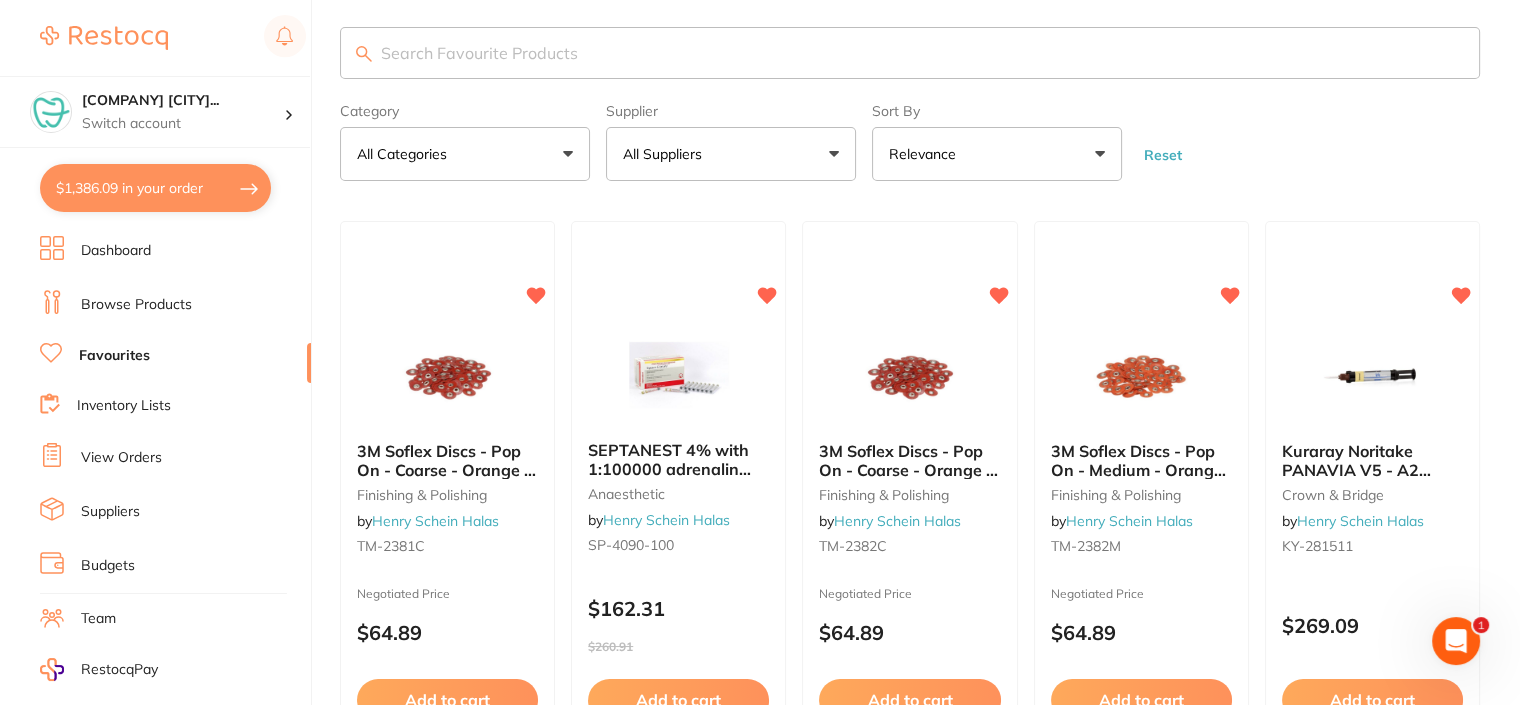 click on "$1,386.09   in your order" at bounding box center [155, 188] 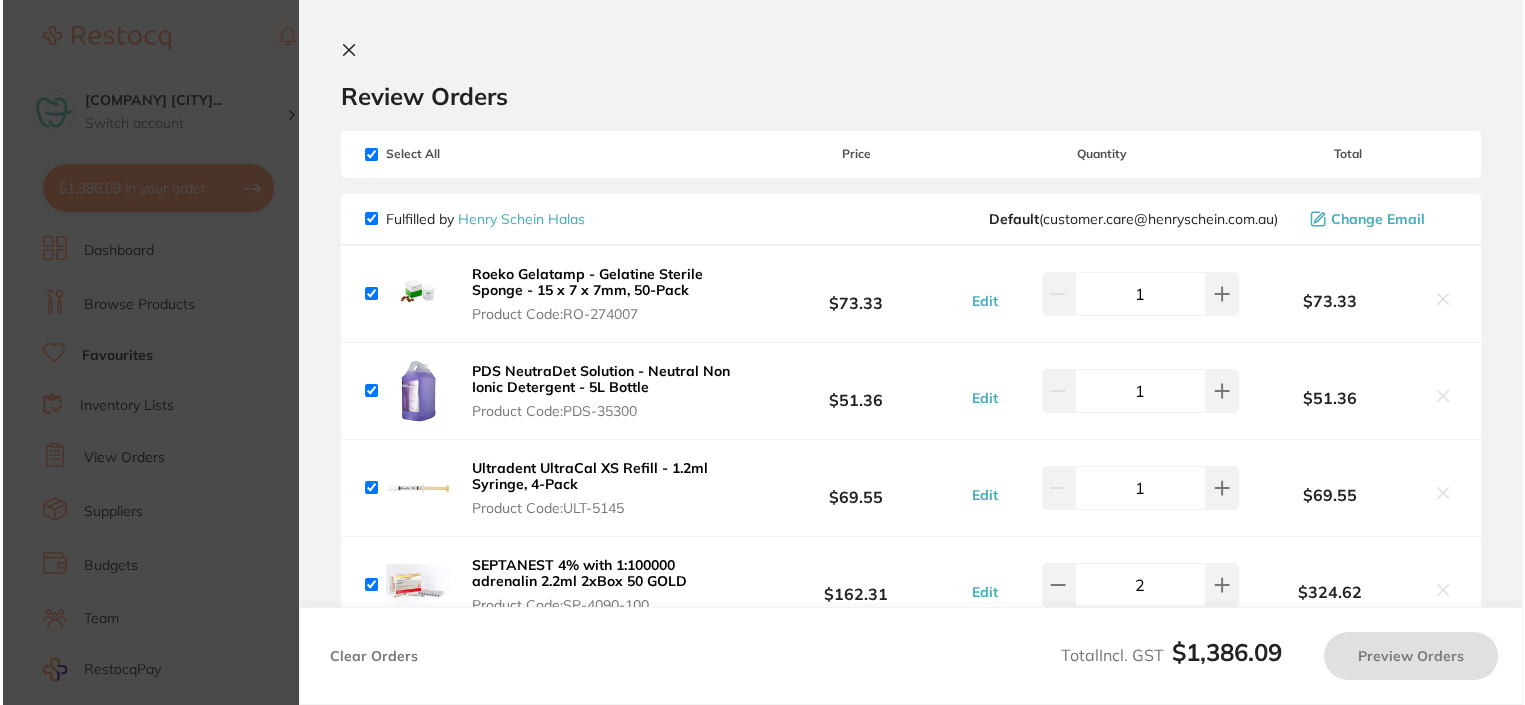 scroll, scrollTop: 0, scrollLeft: 0, axis: both 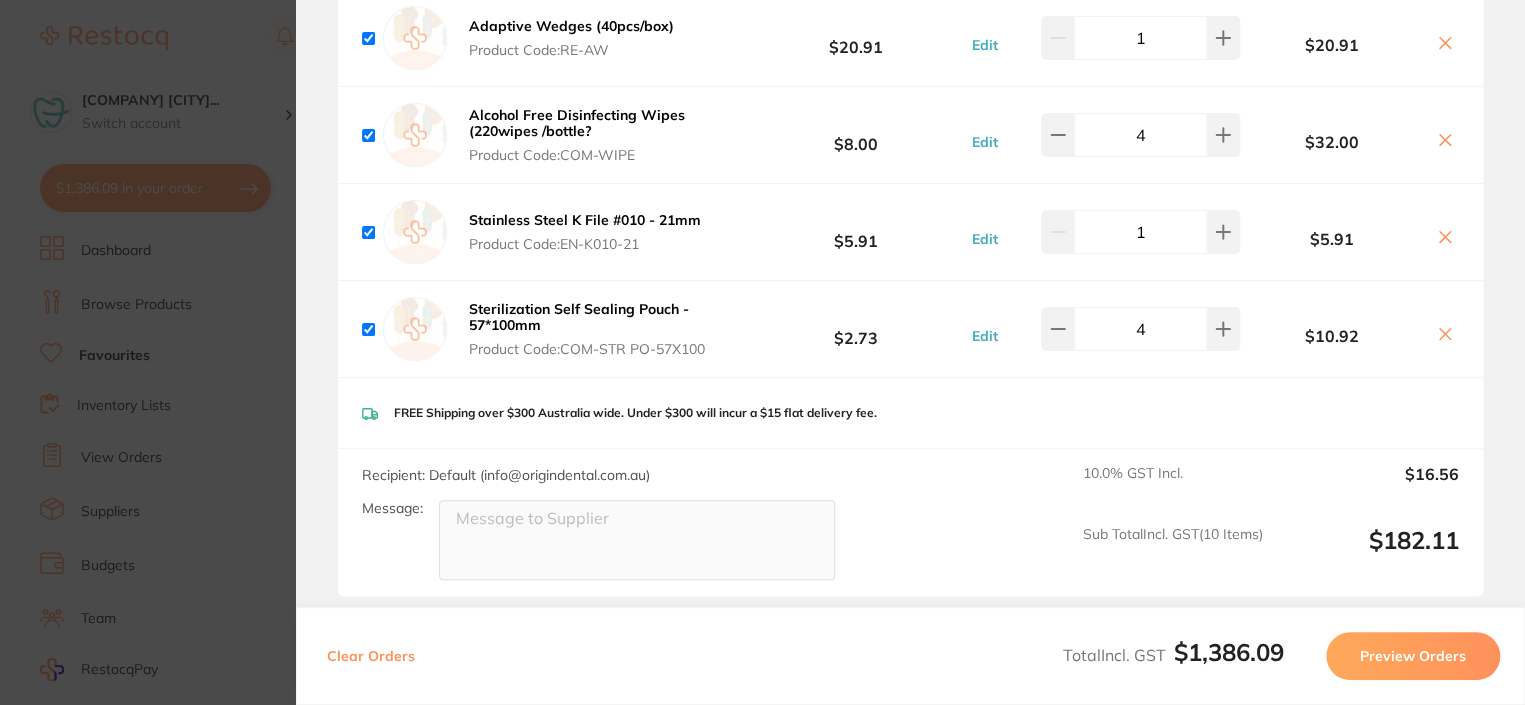 drag, startPoint x: 563, startPoint y: 244, endPoint x: 564, endPoint y: 232, distance: 12.0415945 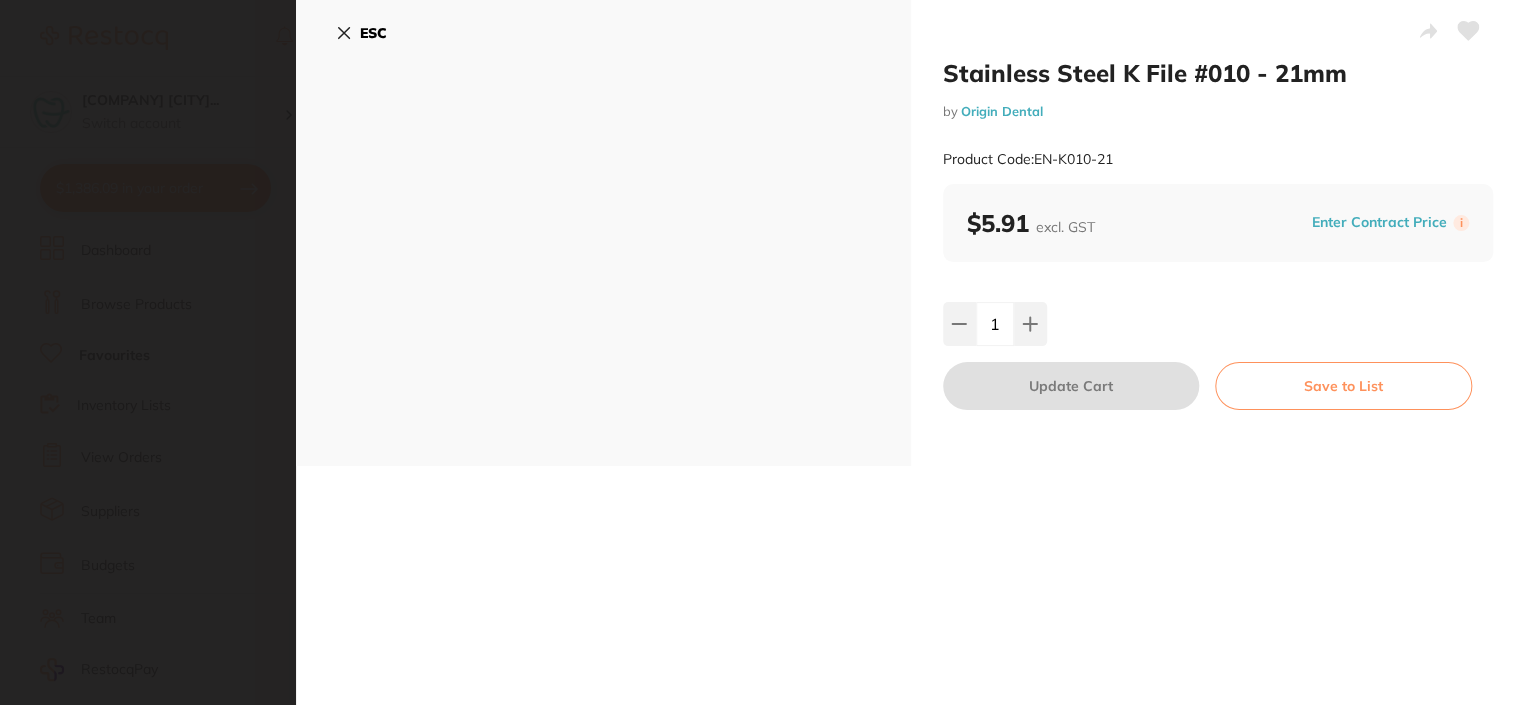 drag, startPoint x: 564, startPoint y: 232, endPoint x: 577, endPoint y: 237, distance: 13.928389 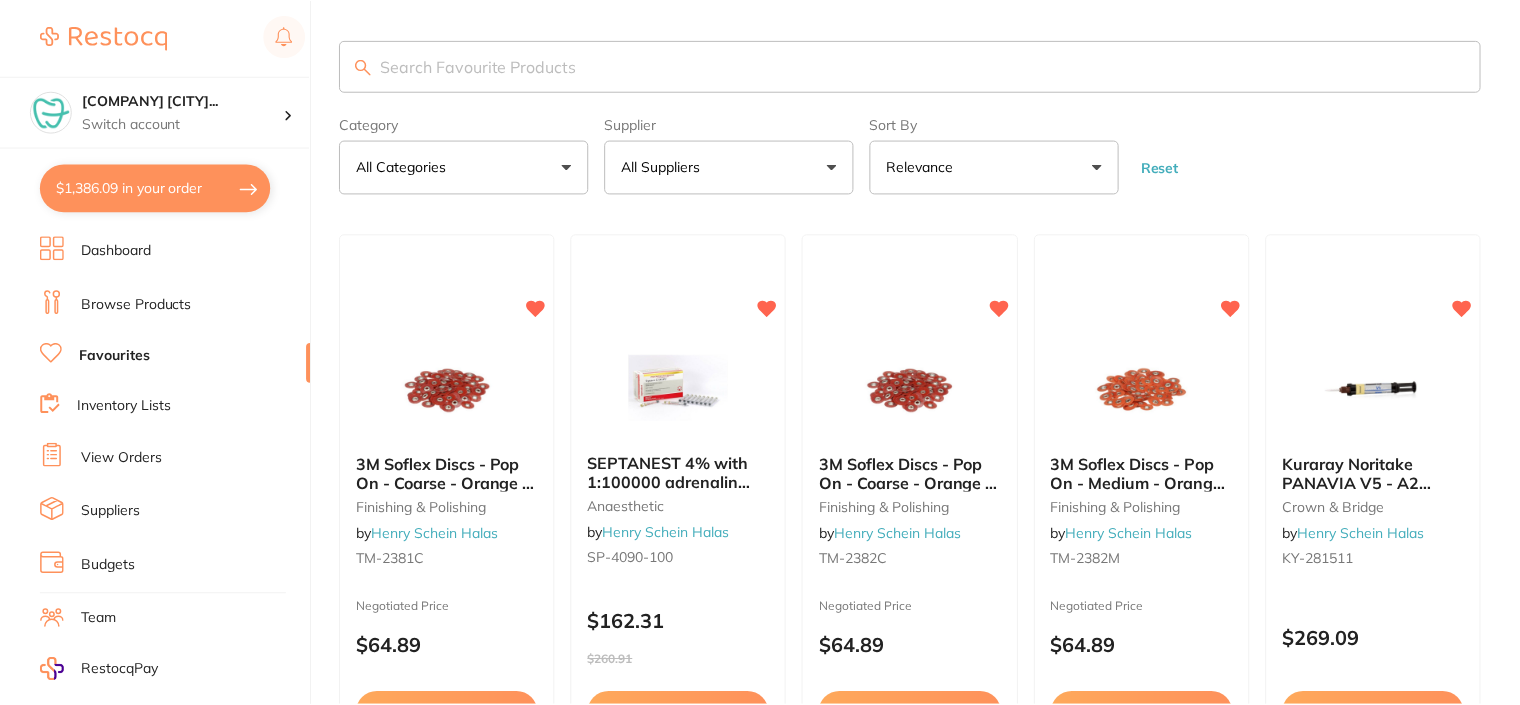 scroll, scrollTop: 13, scrollLeft: 0, axis: vertical 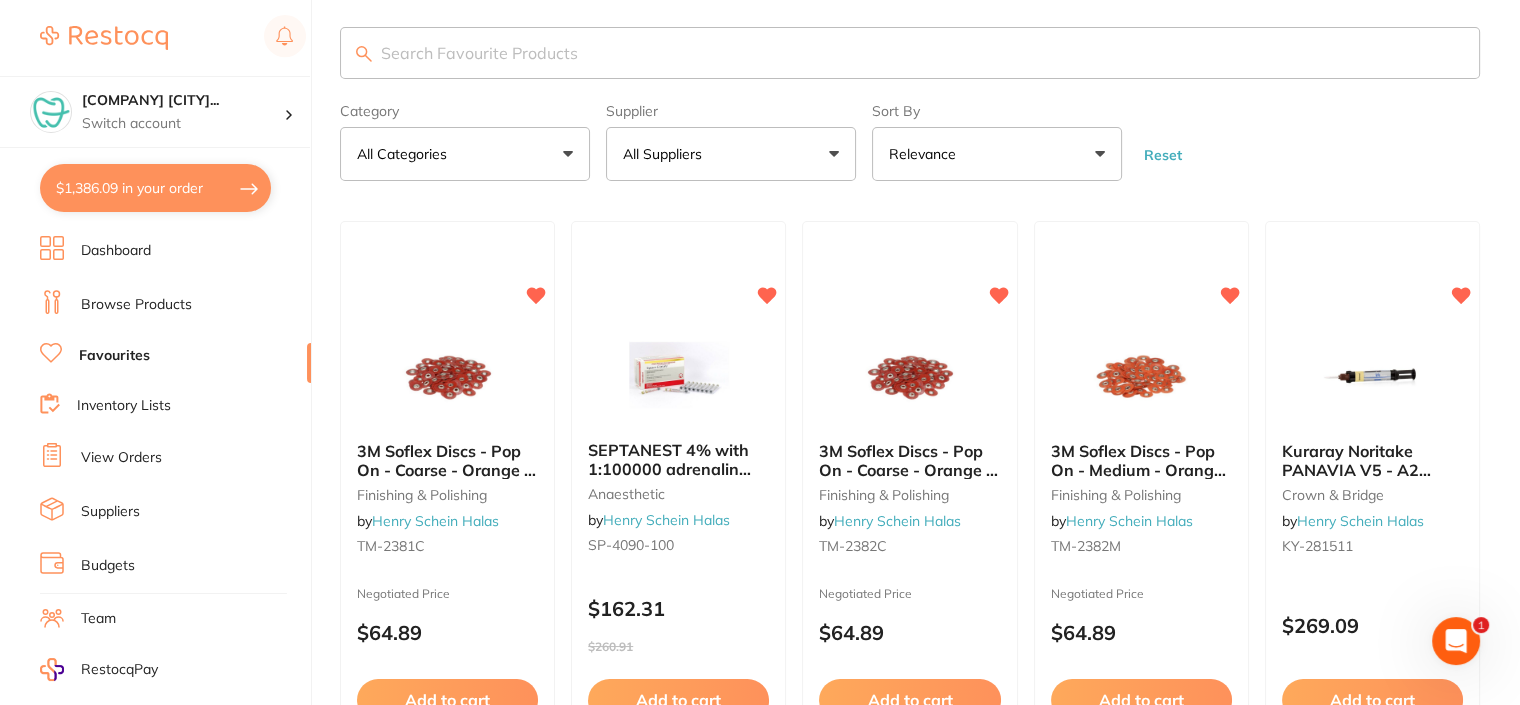 click on "$1,386.09   in your order" at bounding box center [155, 188] 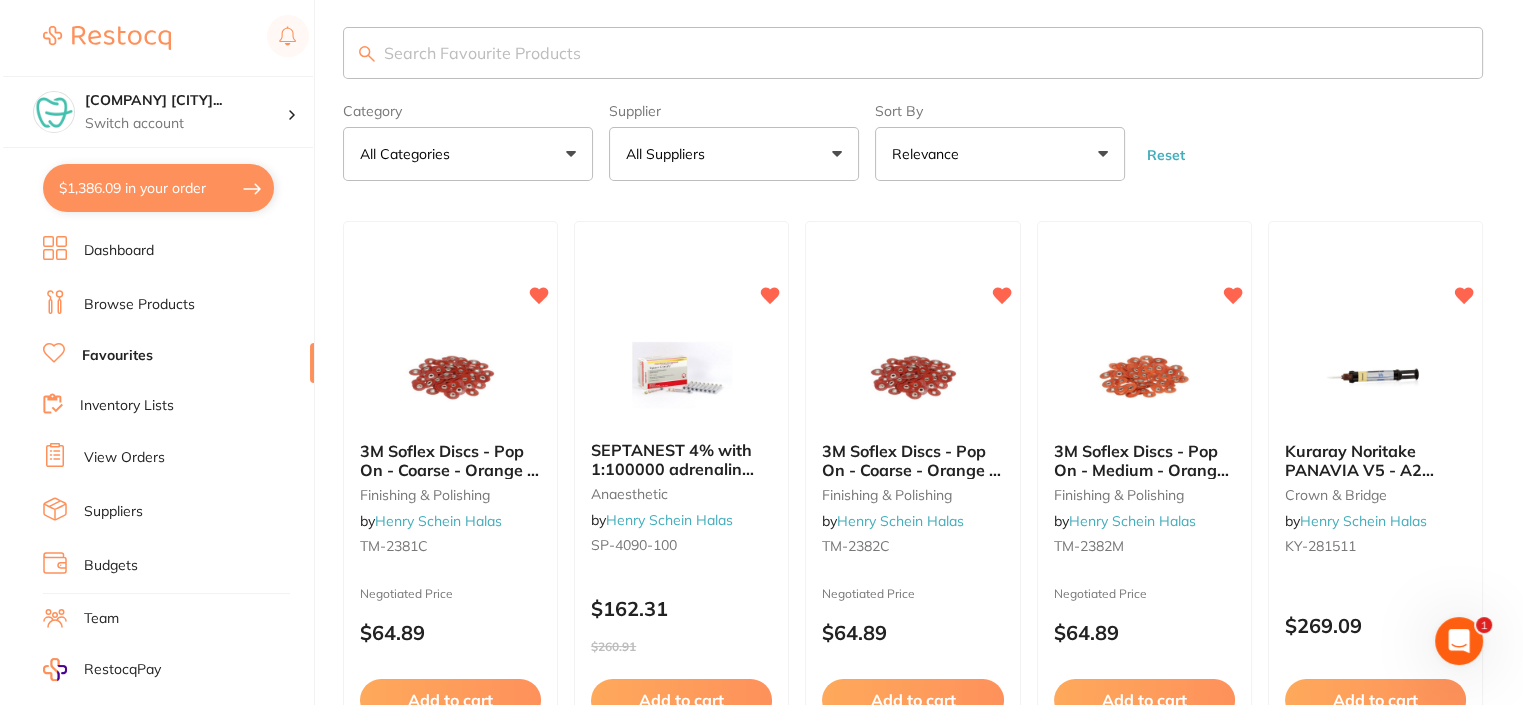 scroll, scrollTop: 0, scrollLeft: 0, axis: both 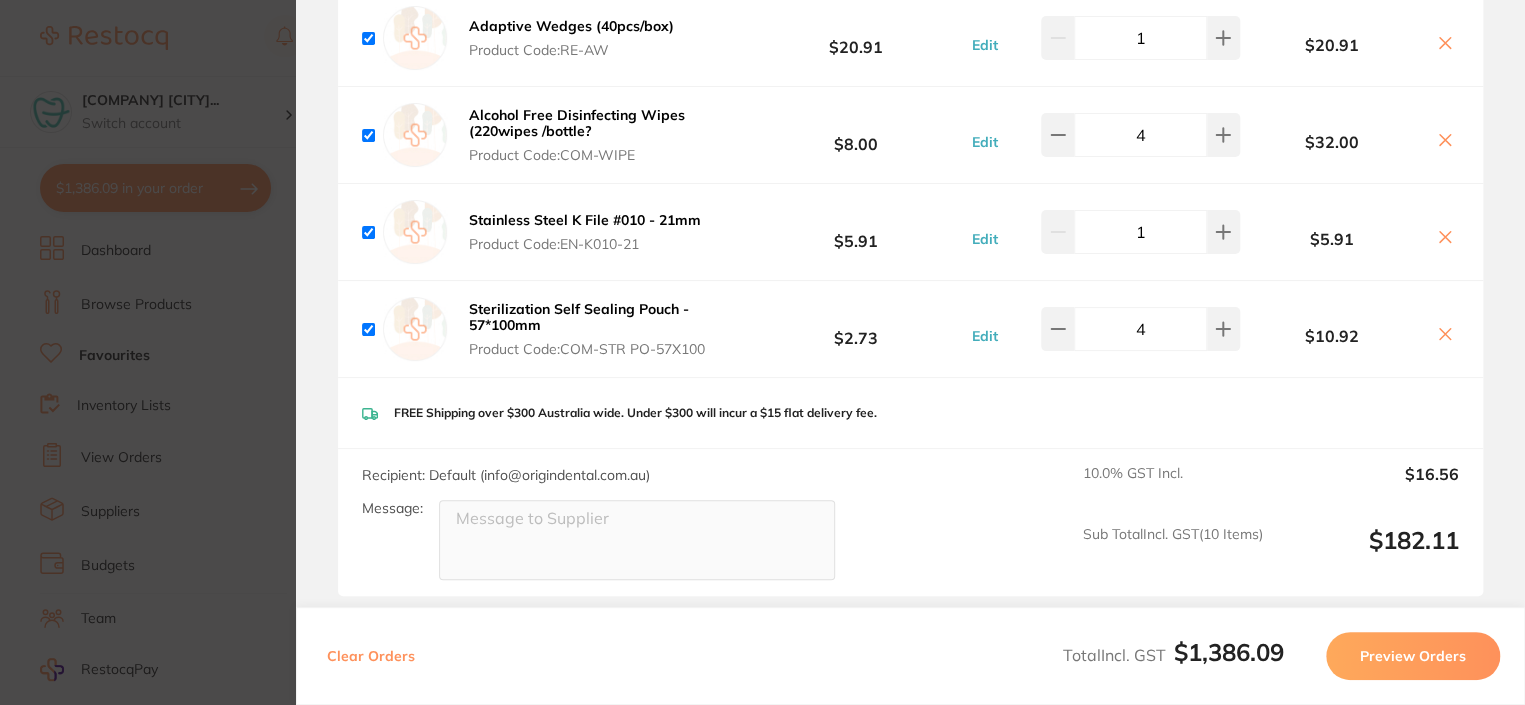 drag, startPoint x: 565, startPoint y: 237, endPoint x: 628, endPoint y: 244, distance: 63.387695 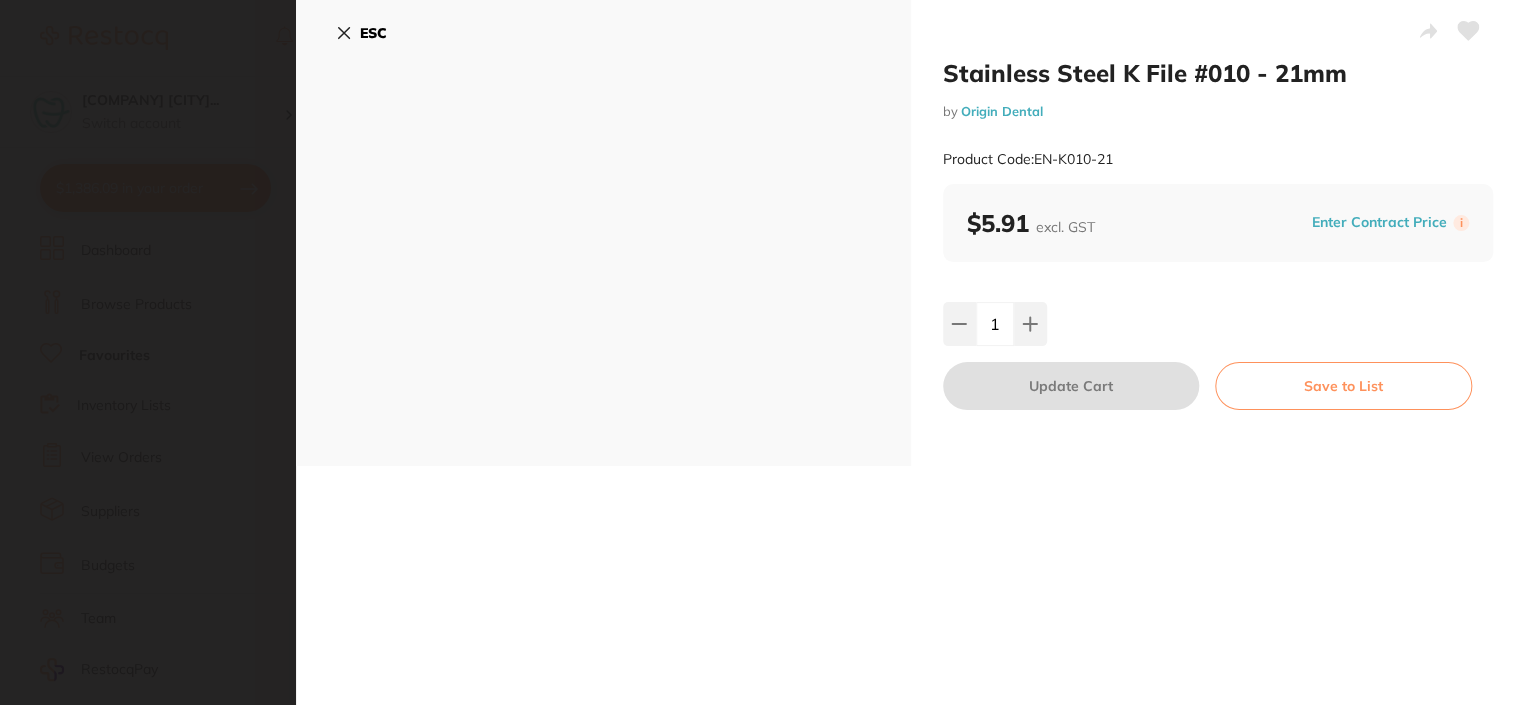 scroll, scrollTop: 0, scrollLeft: 0, axis: both 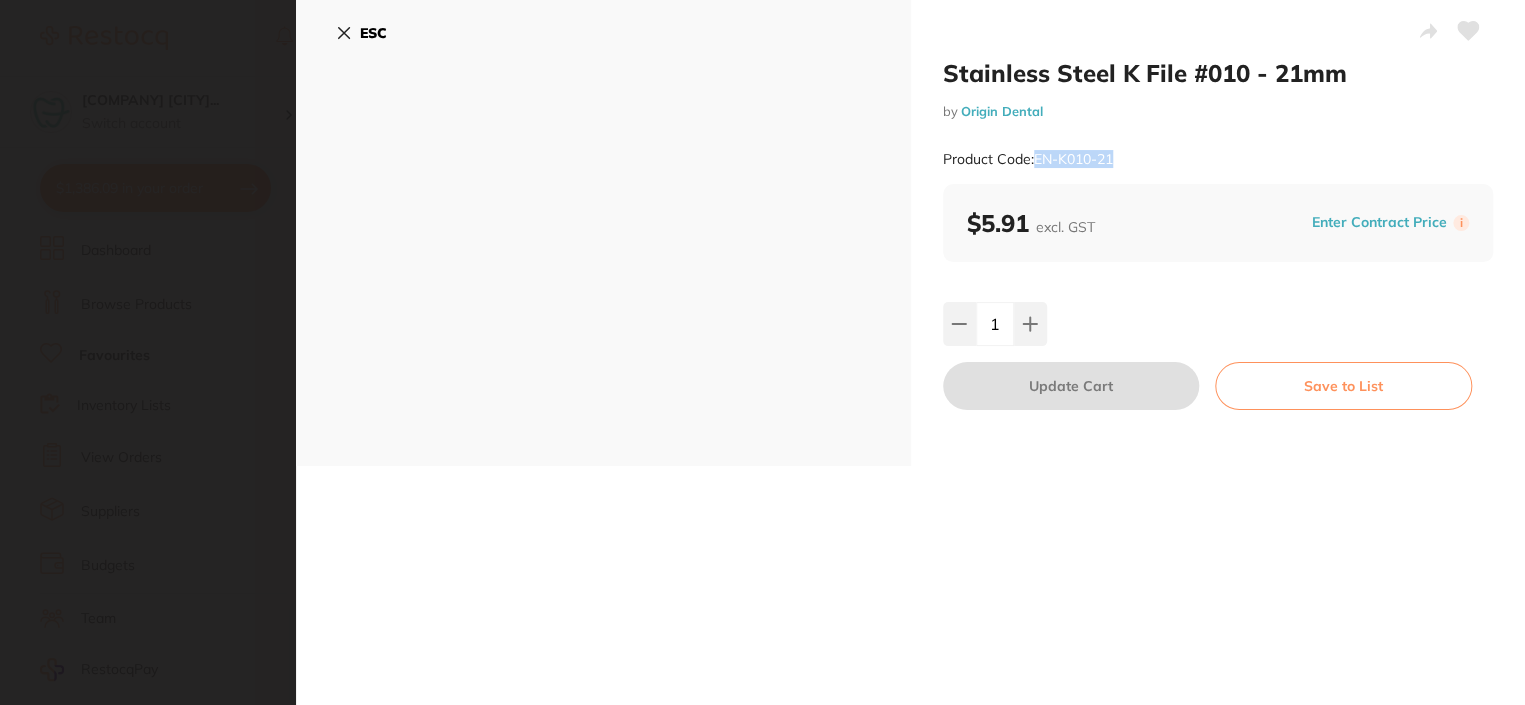 drag, startPoint x: 1036, startPoint y: 163, endPoint x: 1124, endPoint y: 165, distance: 88.02273 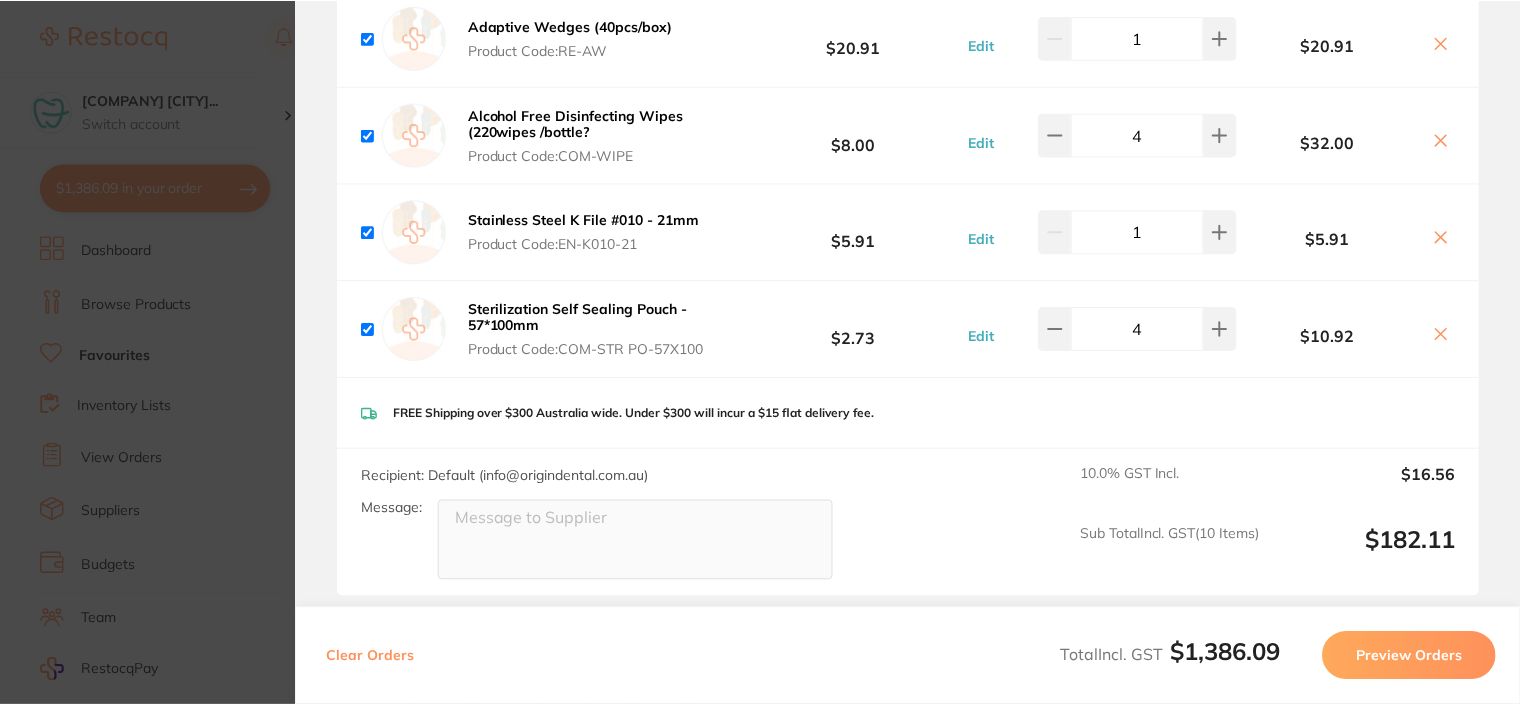 scroll, scrollTop: 13, scrollLeft: 0, axis: vertical 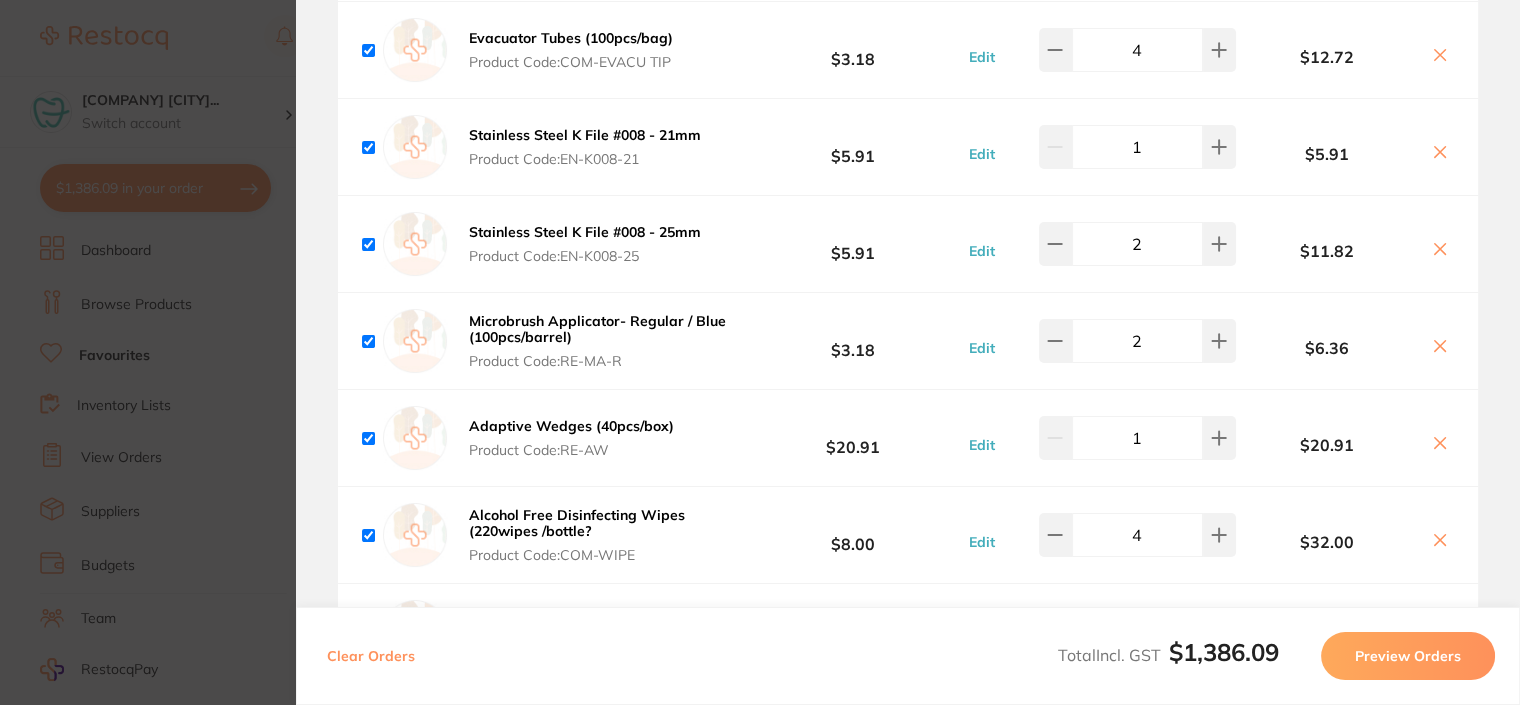 click on "Update RRP Set your pre negotiated price for this item. Item Agreed RRP (excl. GST) -- Update as new default RRP Update RRP Review Orders Your orders are being processed and we will notify you once we have placed the orders. You may close this window Back to Preview Orders [DATE] [TIME] [COMPANY] [ACCOUNT_NUMBER] [COMPANY] [ACCOUNT_NUMBER] [COMPANY] [ACCOUNT_NUMBER] [COMPANY] [ACCOUNT_NUMBER] [COMPANY] [ACCOUNT_NUMBER] Deliver To Manager [CITY] ( [COMPANY] [CITY] ) [NUMBER] [STREET], [CITY] [STATE] [PHONE] manager.[city][email_domain] Select All Price Quantity Total Fulfilled by [COMPANY] Default ( [email_domain] ) Change Email [PRODUCT_NAME] Product Code: [PRODUCT_CODE] $73.33 Edit 1 $73.33 [PRODUCT_NAME] Product Code: [PRODUCT_CODE] $51.36 Edit 1 $51.36 [PRODUCT_NAME]" at bounding box center (760, 352) 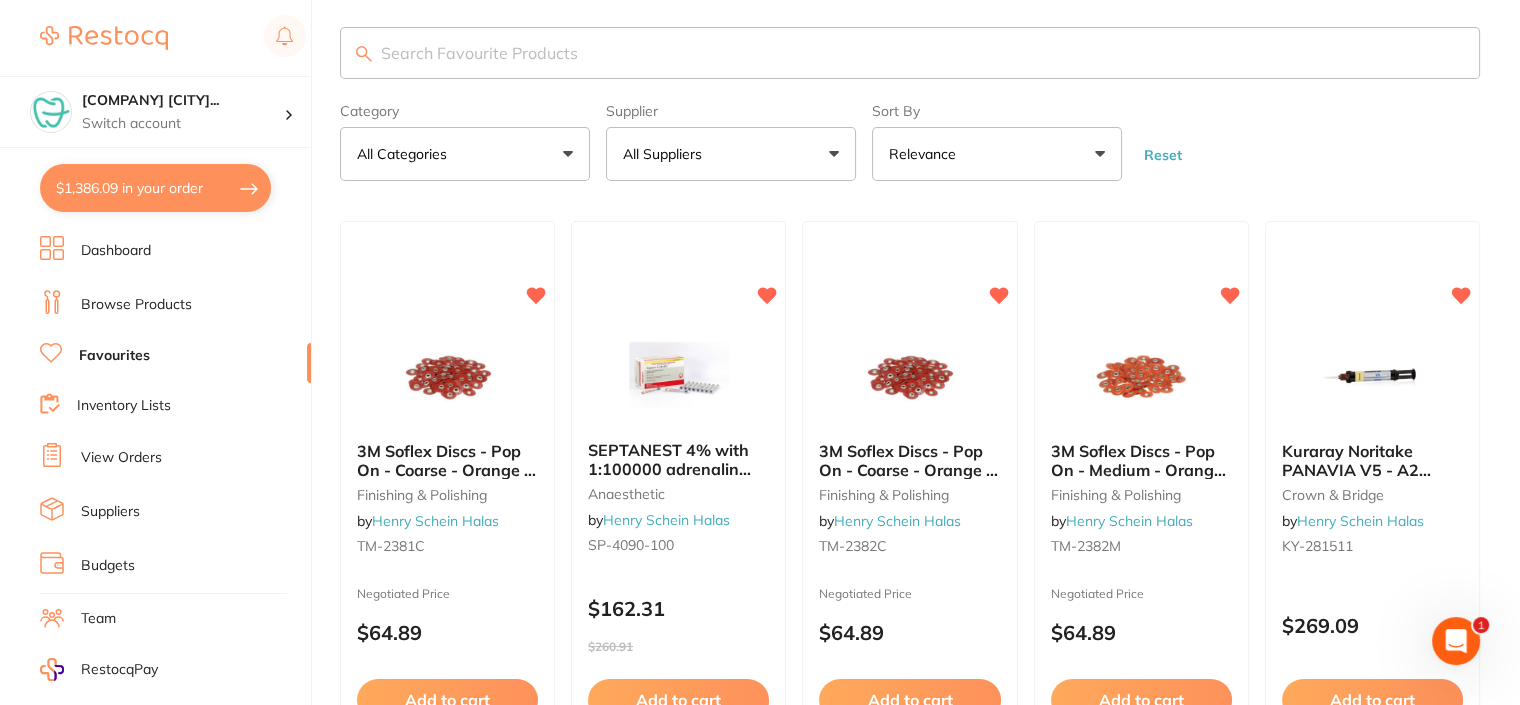 click at bounding box center [910, 53] 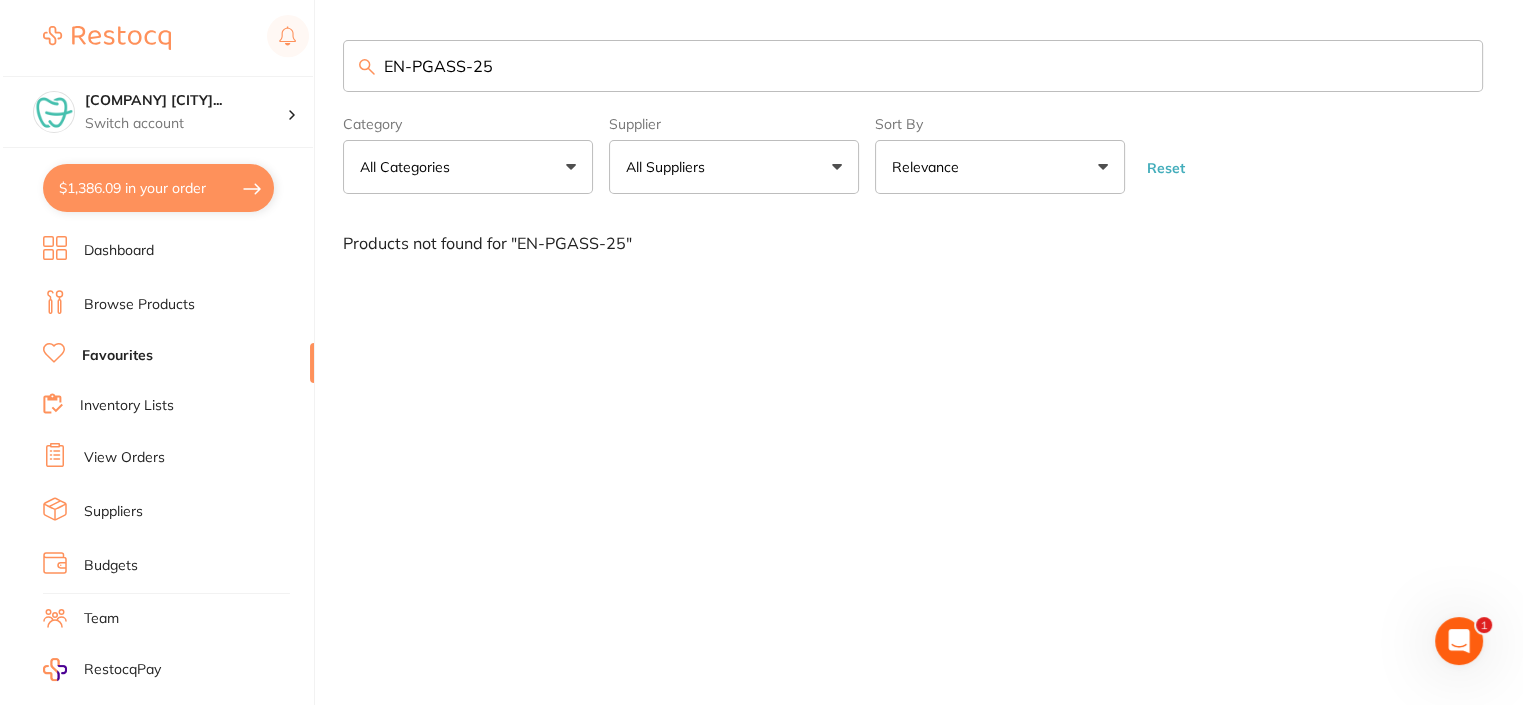 scroll, scrollTop: 0, scrollLeft: 0, axis: both 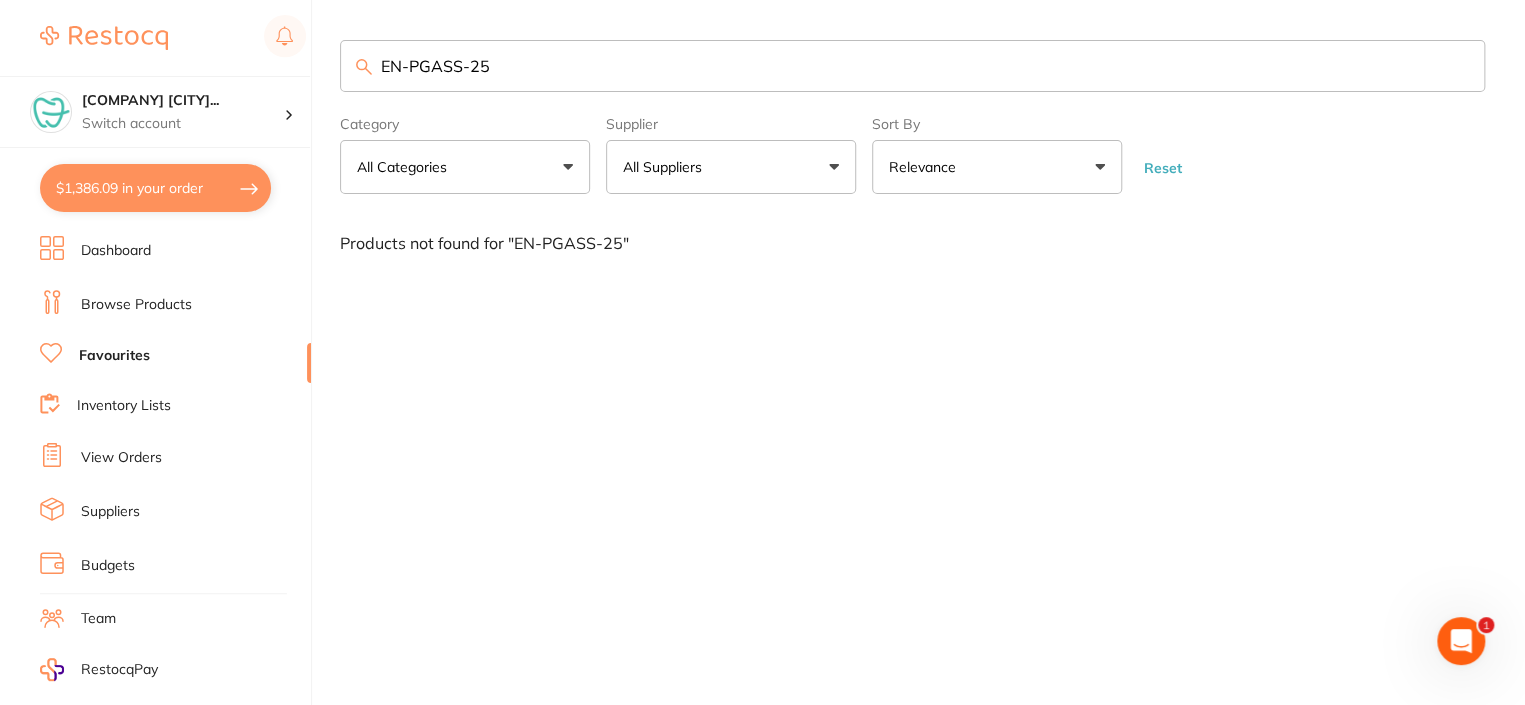click on "$1,386.09   in your order" at bounding box center [155, 188] 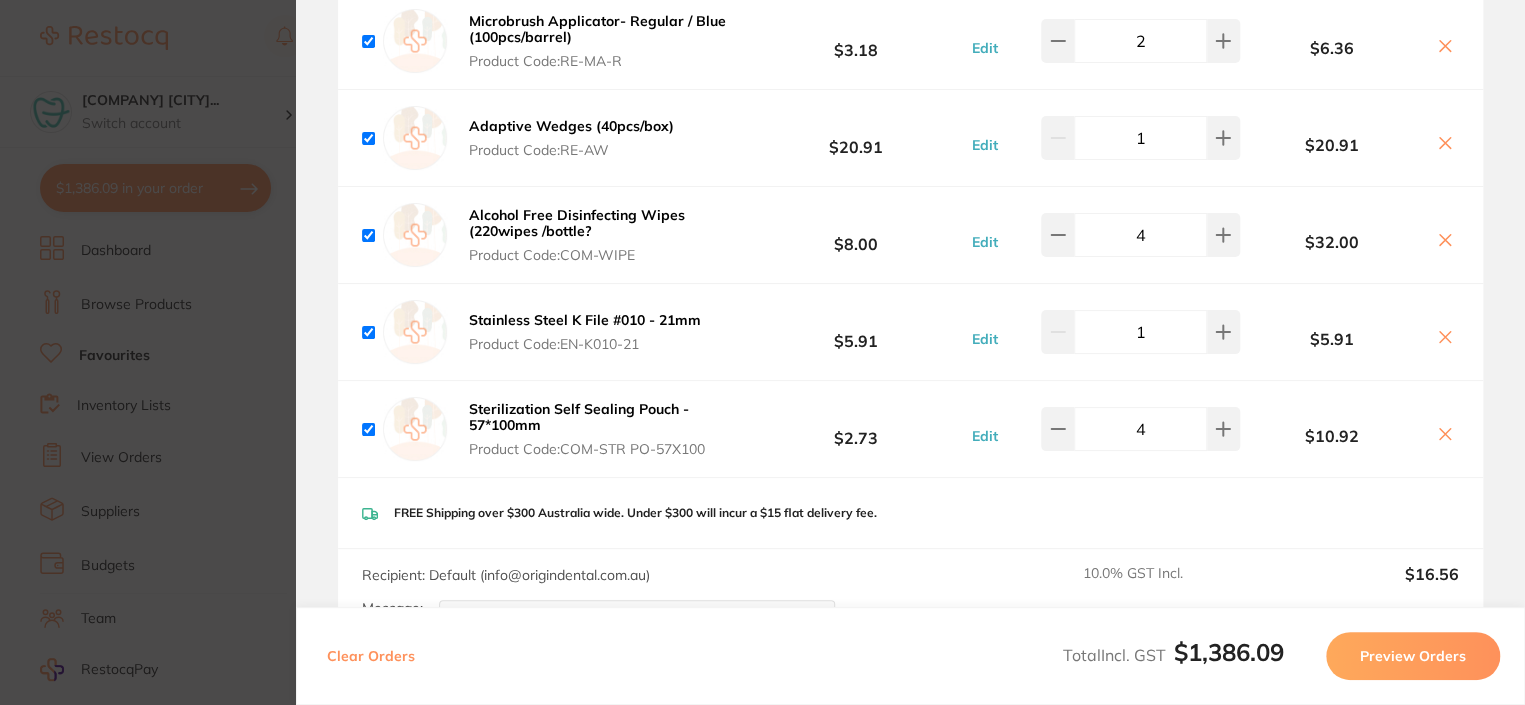 scroll, scrollTop: 1900, scrollLeft: 0, axis: vertical 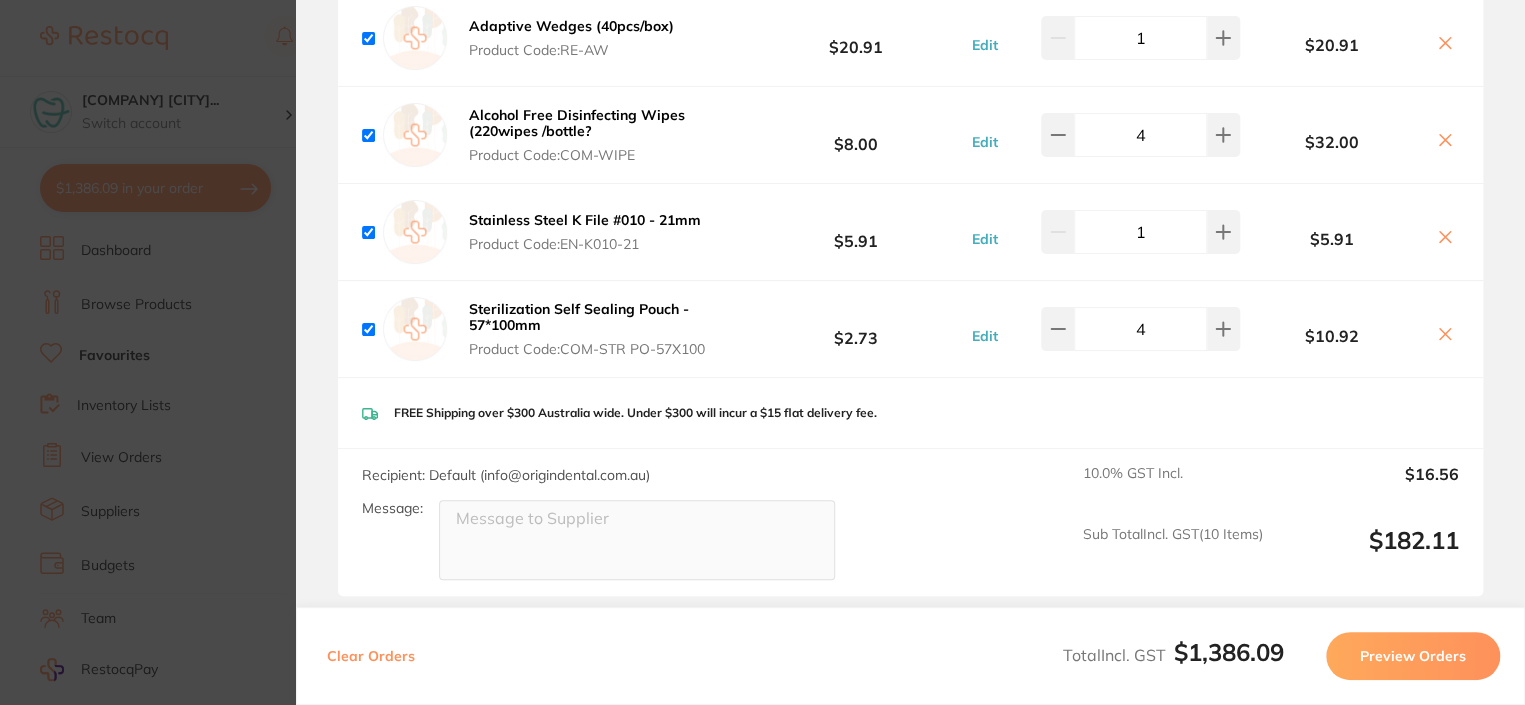 click on "Stainless Steel K File #010 - 21mm" at bounding box center (585, 220) 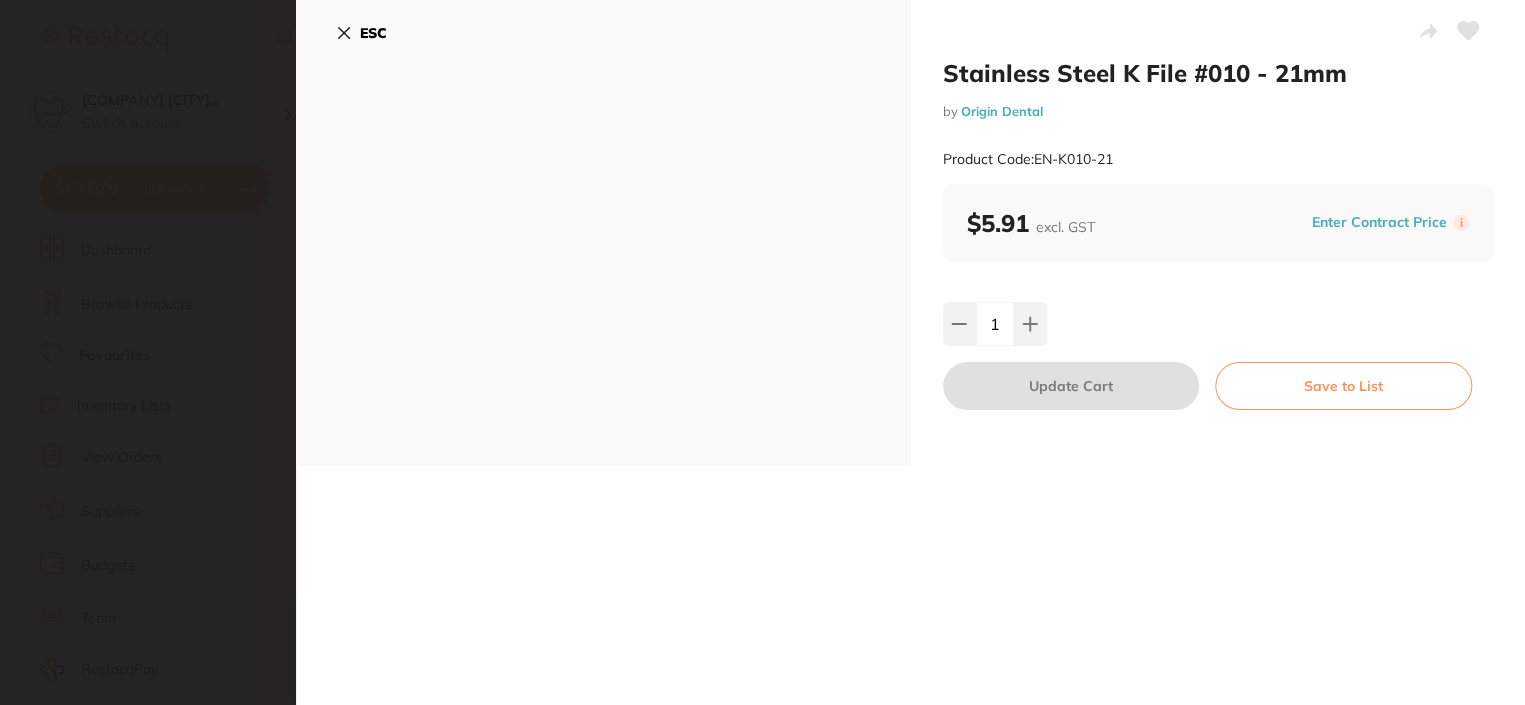 scroll, scrollTop: 0, scrollLeft: 0, axis: both 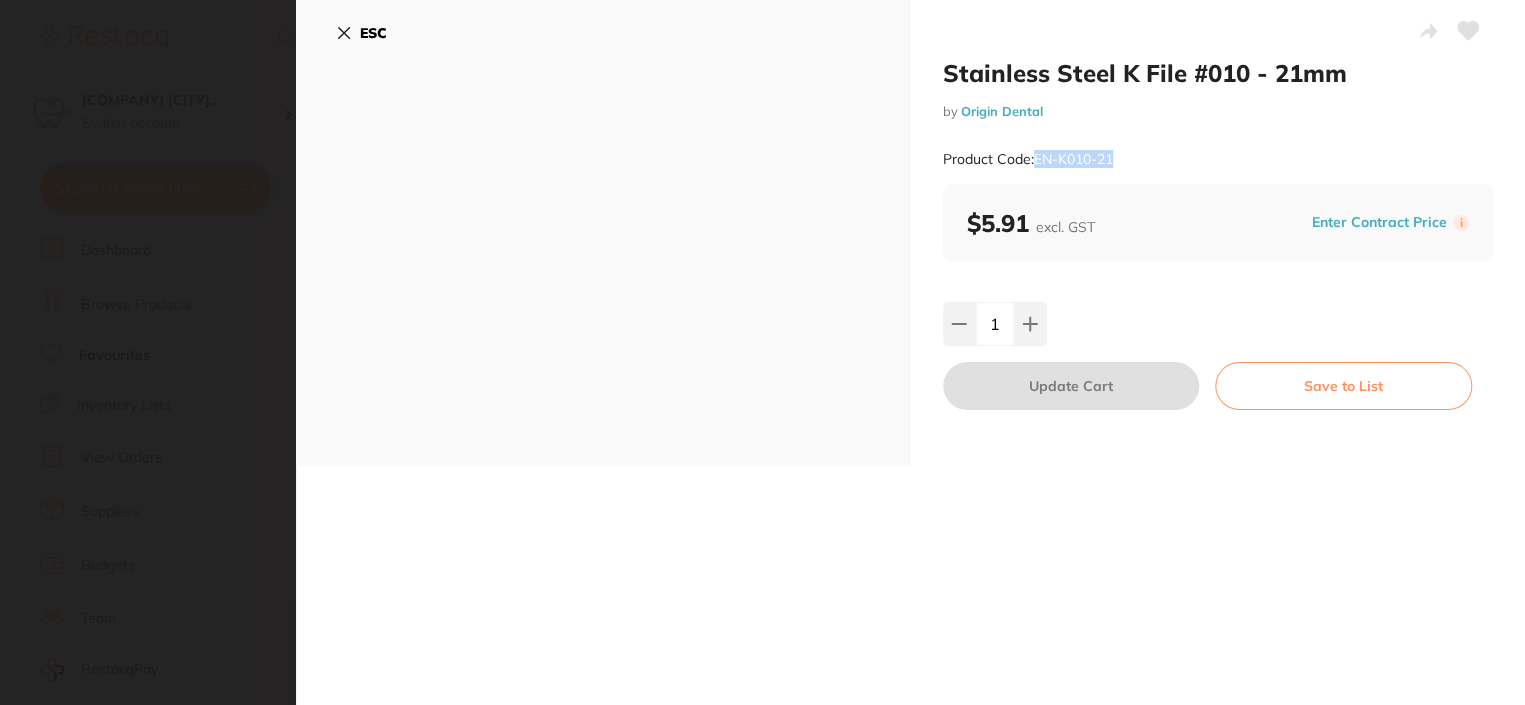 drag, startPoint x: 1115, startPoint y: 160, endPoint x: 1033, endPoint y: 154, distance: 82.219215 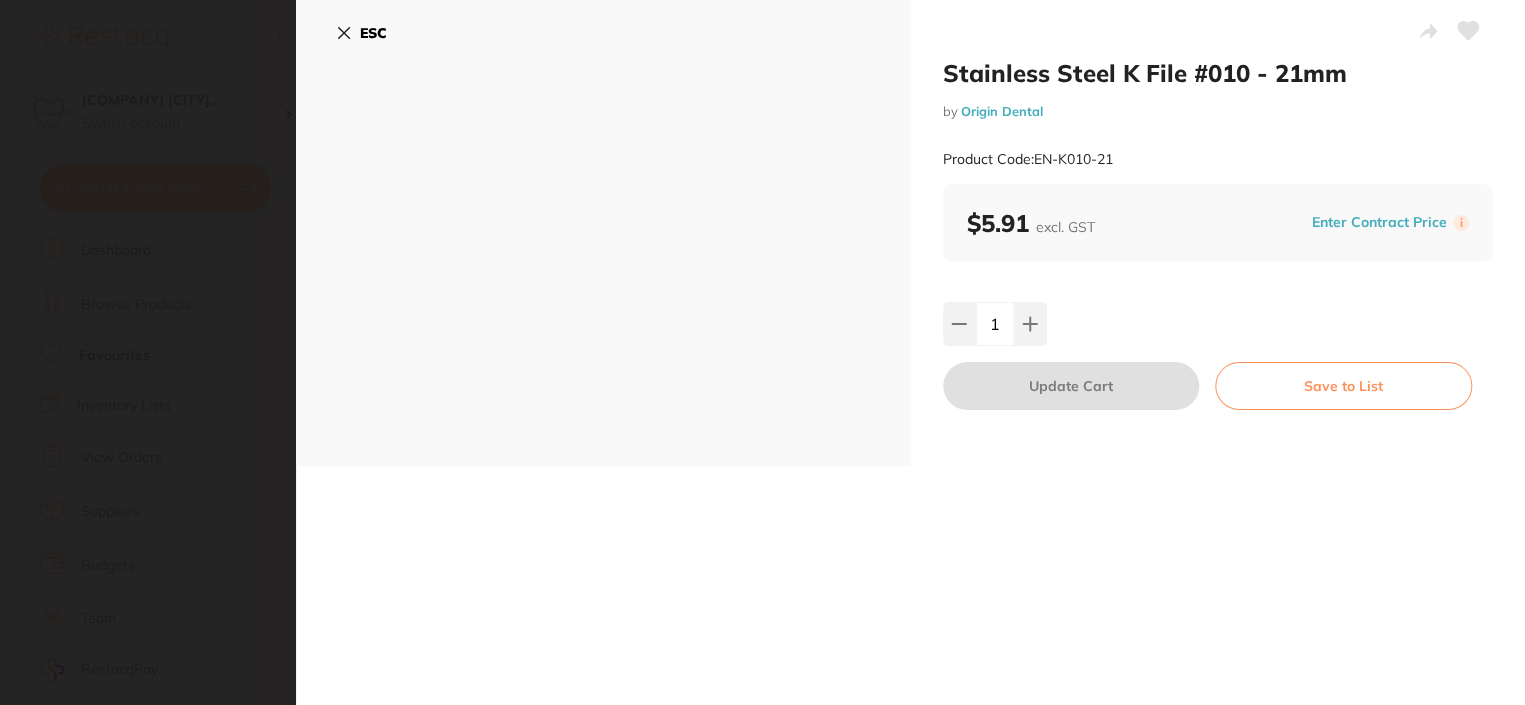 click on "Stainless Steel K File #010 - 21mm by Origin Dental Product Code: EN-K010-21 ESC Stainless Steel K File #010 - 21mm by Origin Dental Product Code: EN-K010-21 $5.91 excl. GST Enter Contract Price i 1 Update Cart Save to List Update RRP Set your pre negotiated price for this item. Item Agreed RRP (excl. GST) Stainless Steel K File #010 - 21mm $5.91 Update RRP ✕" at bounding box center (762, 352) 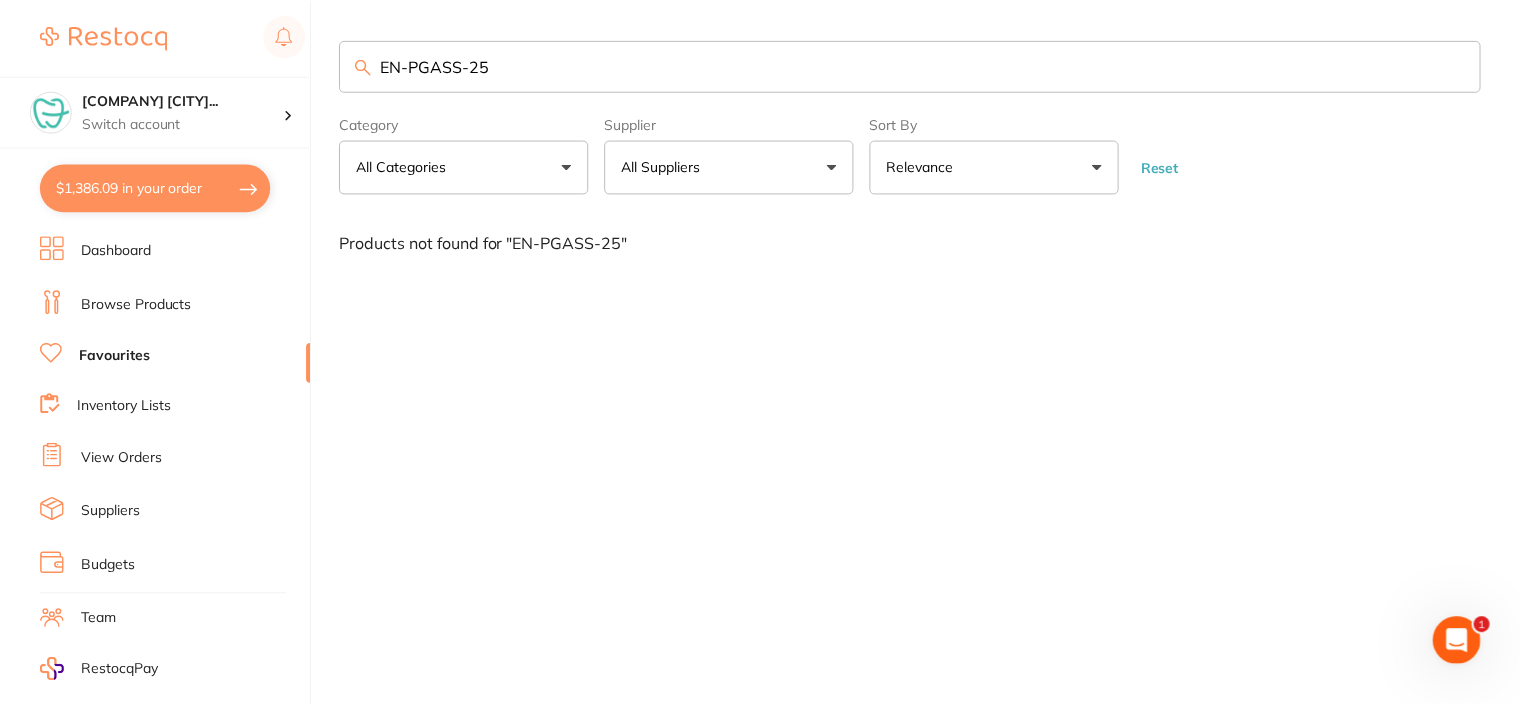 scroll, scrollTop: 0, scrollLeft: 0, axis: both 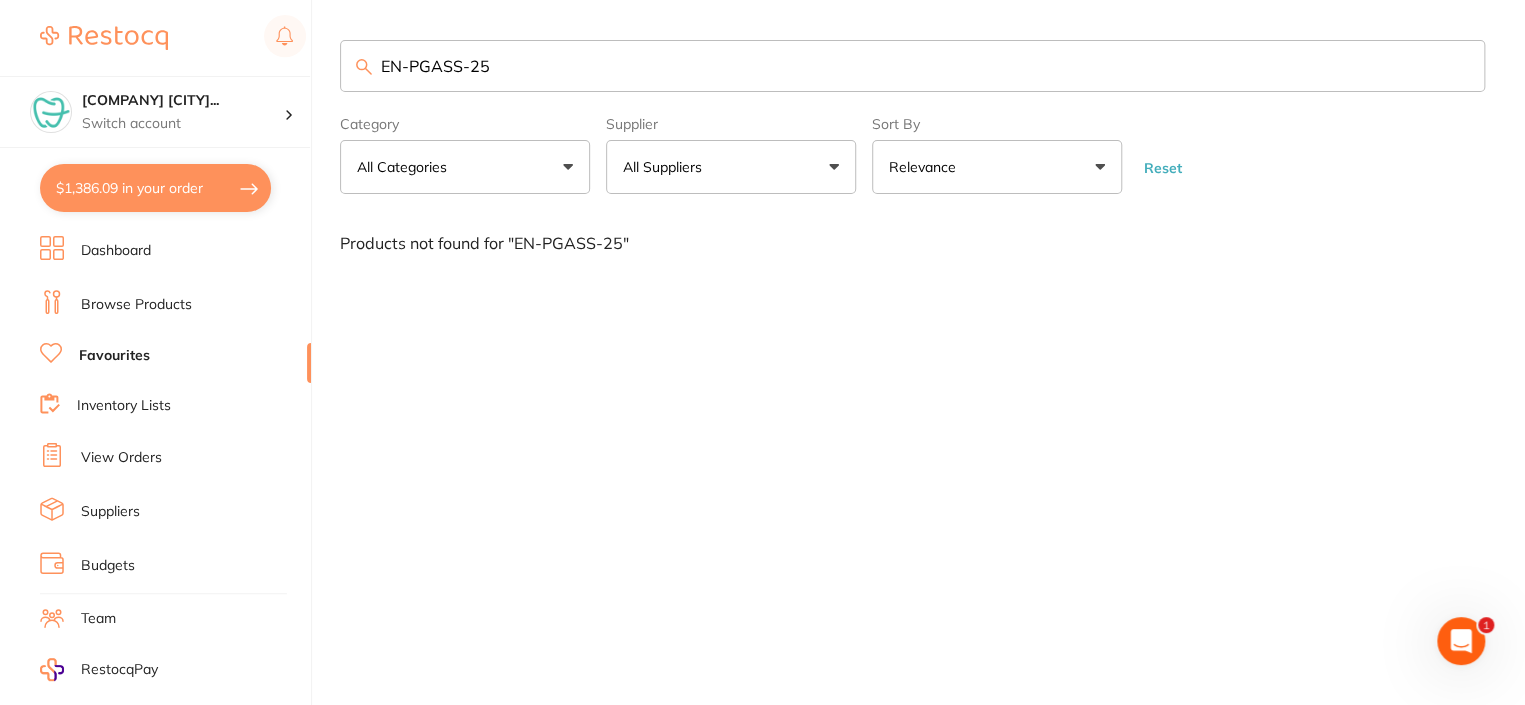 drag, startPoint x: 500, startPoint y: 66, endPoint x: 373, endPoint y: 75, distance: 127.3185 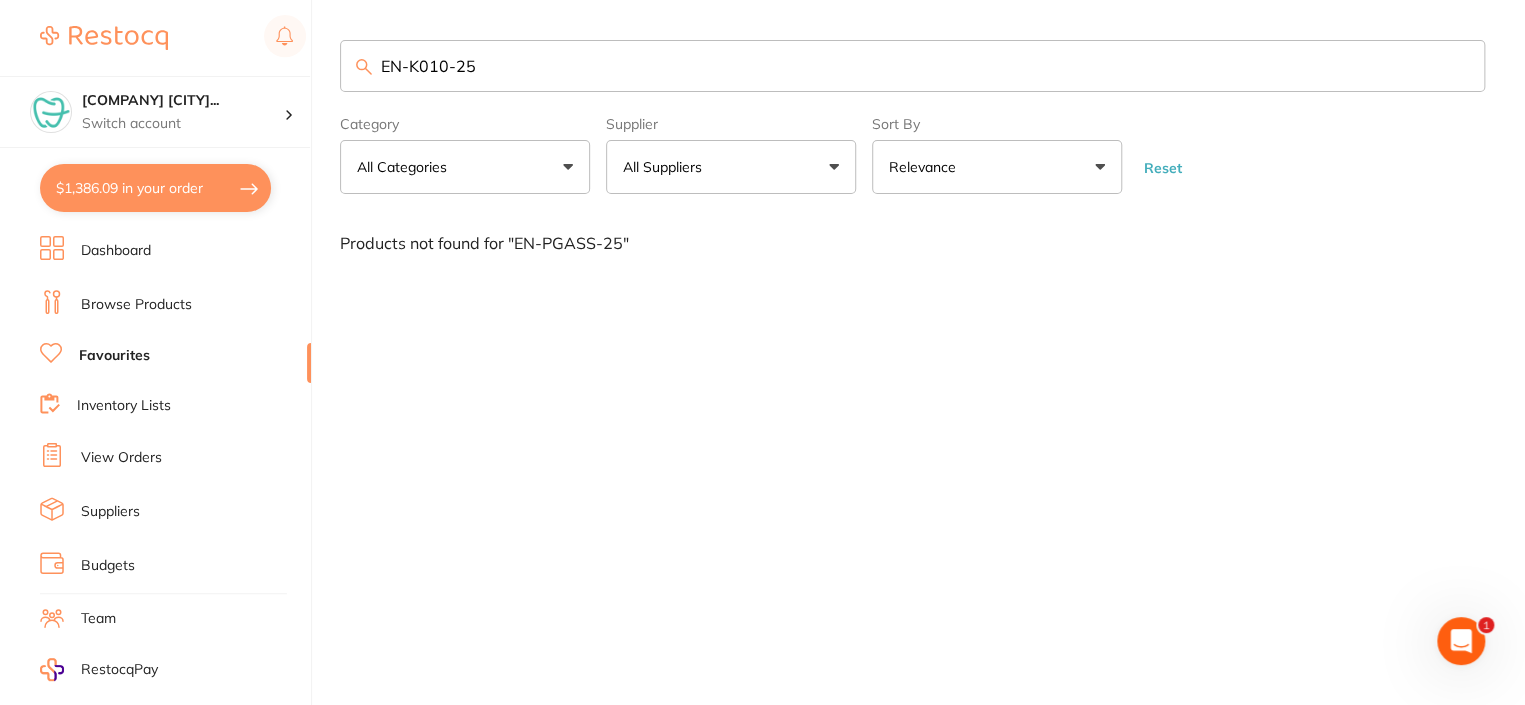 type on "EN-K010-25" 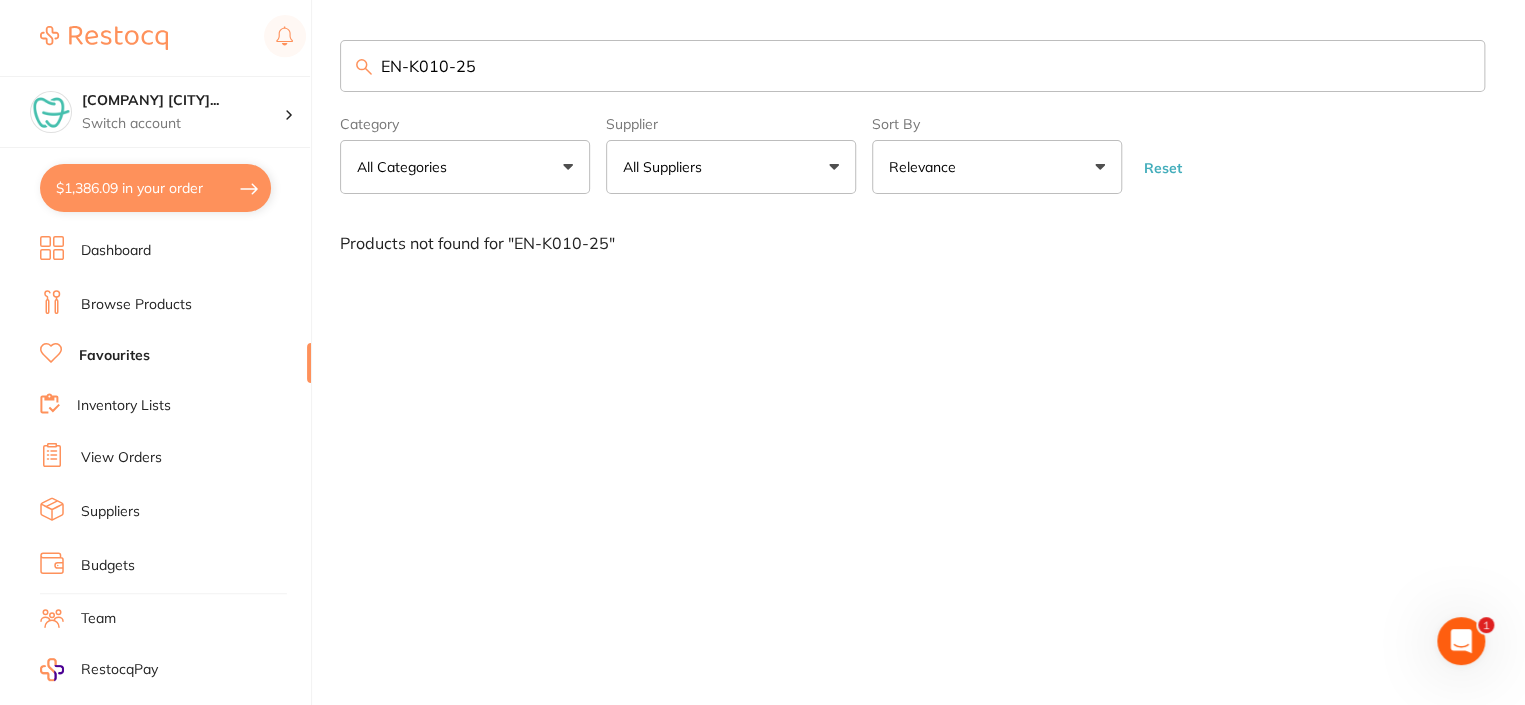 click on "Browse Products" at bounding box center [136, 305] 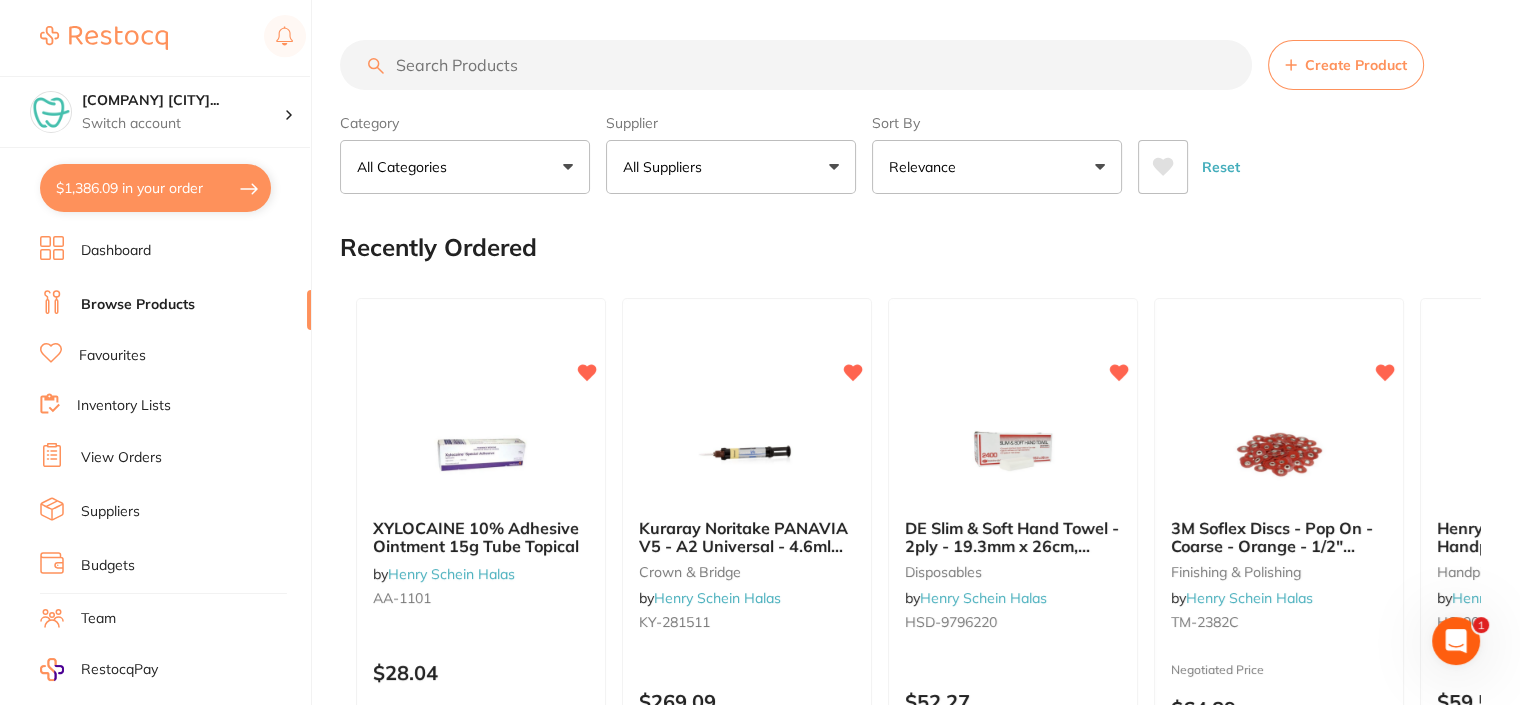 scroll, scrollTop: 0, scrollLeft: 0, axis: both 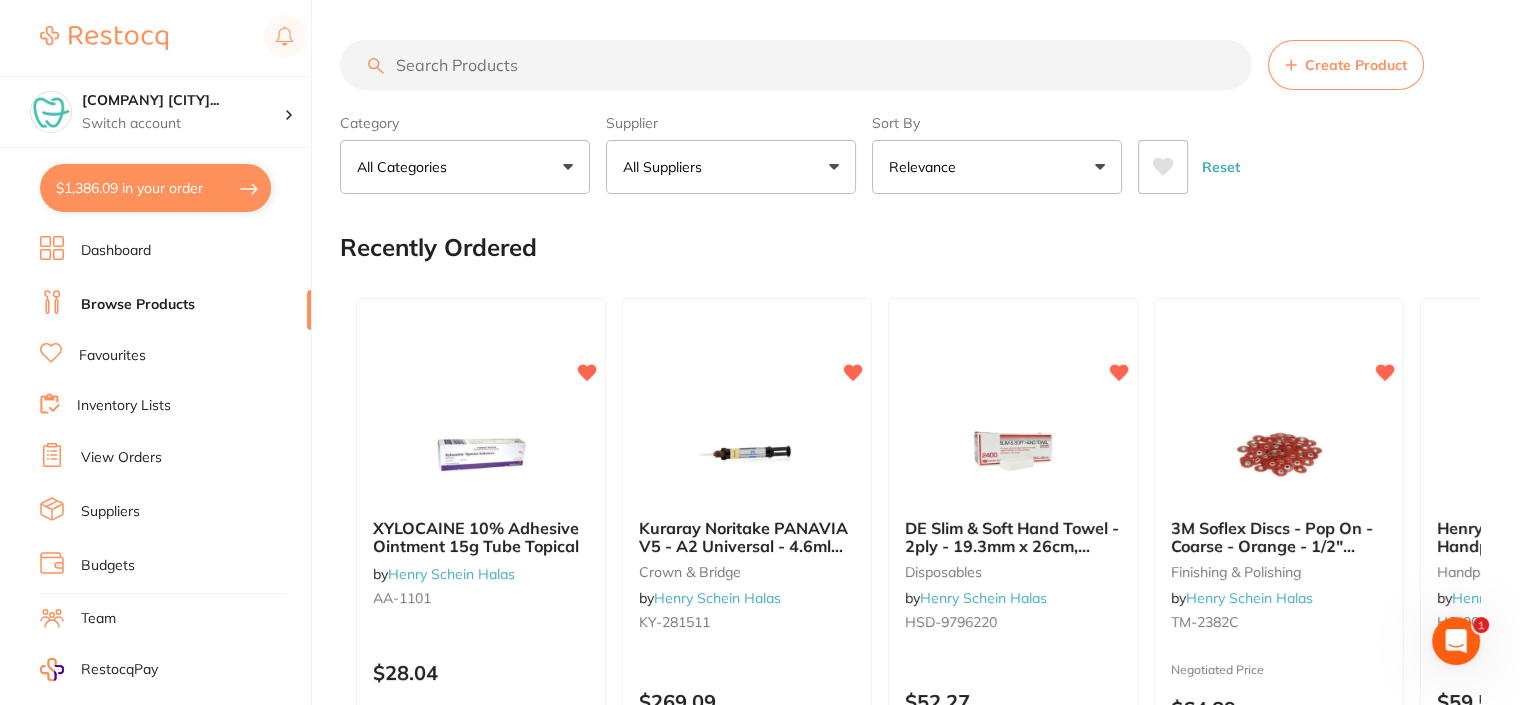 paste on "EN-K010-21" 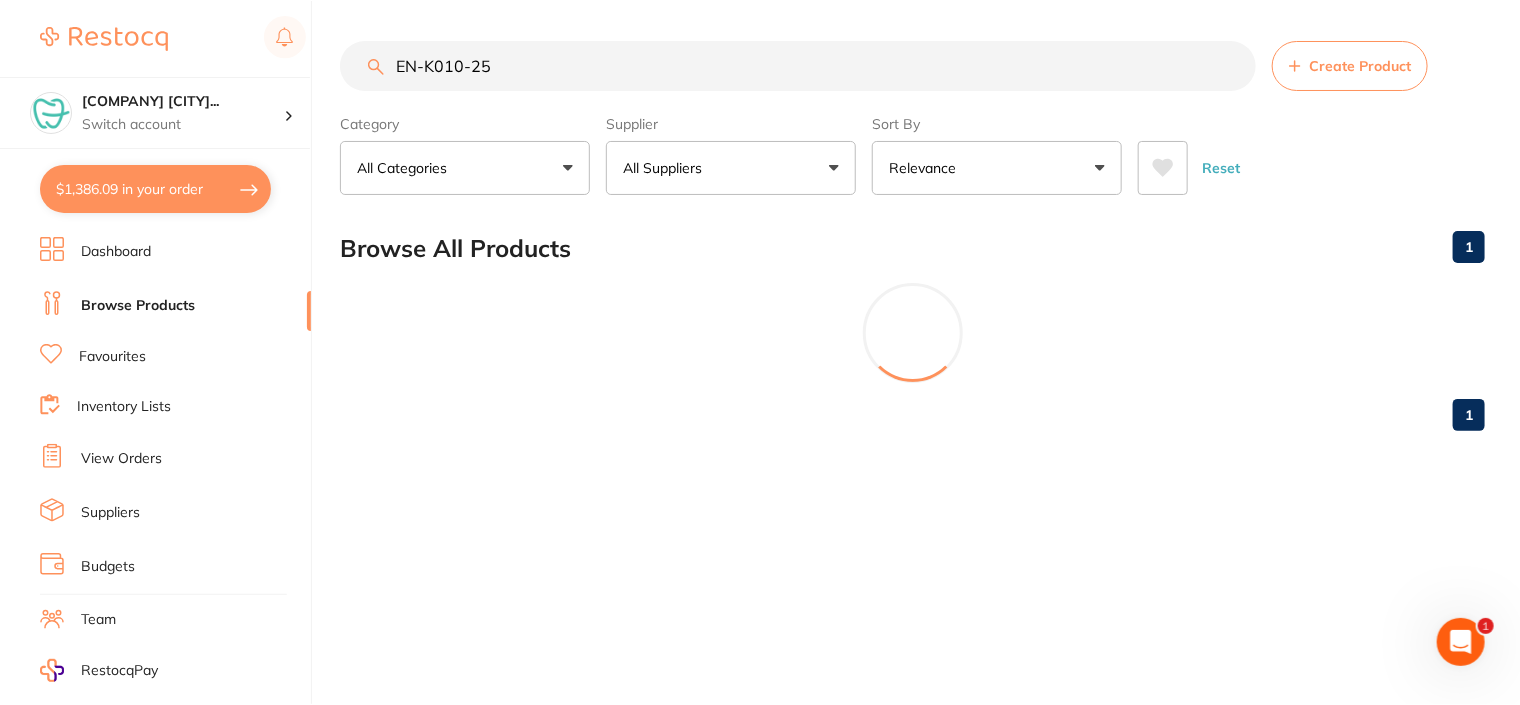 scroll, scrollTop: 0, scrollLeft: 0, axis: both 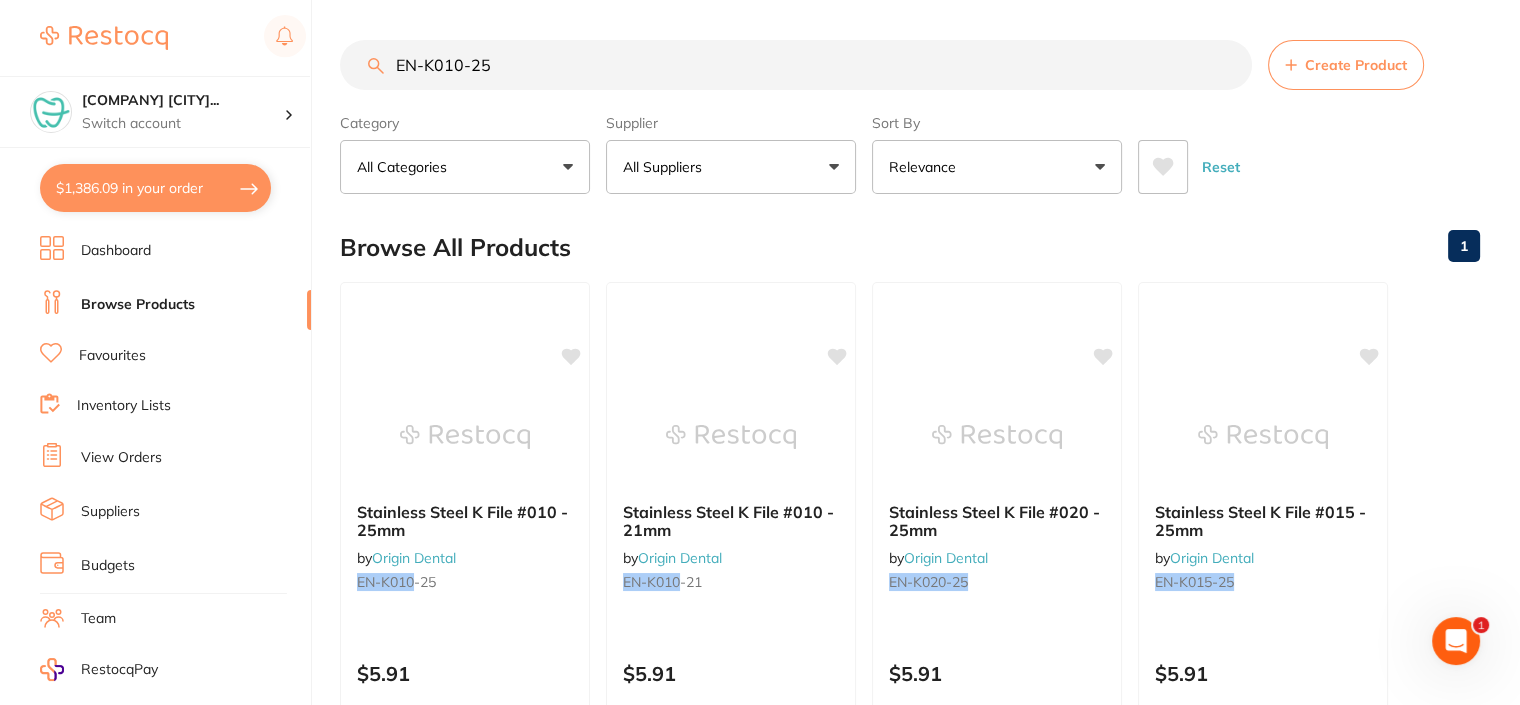 type on "EN-K010-25" 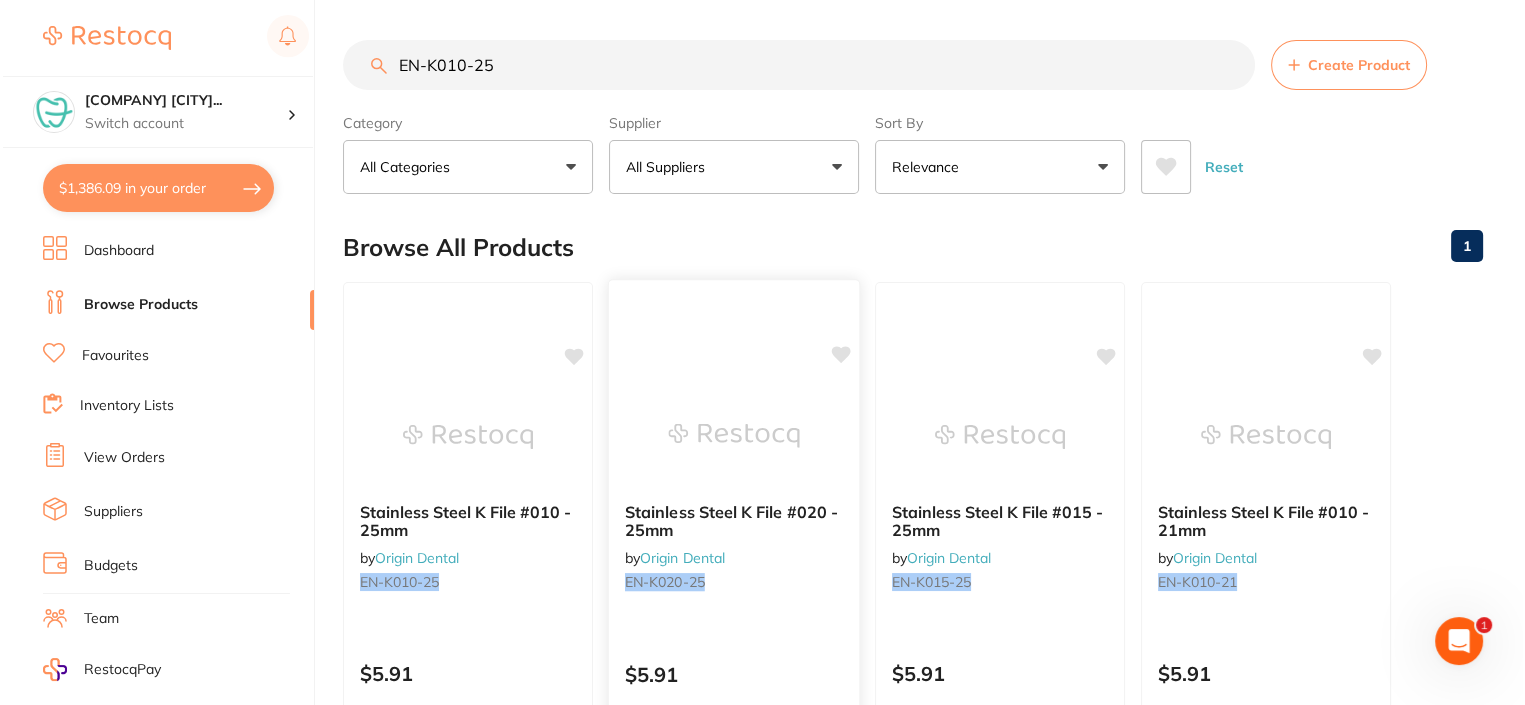 scroll, scrollTop: 0, scrollLeft: 0, axis: both 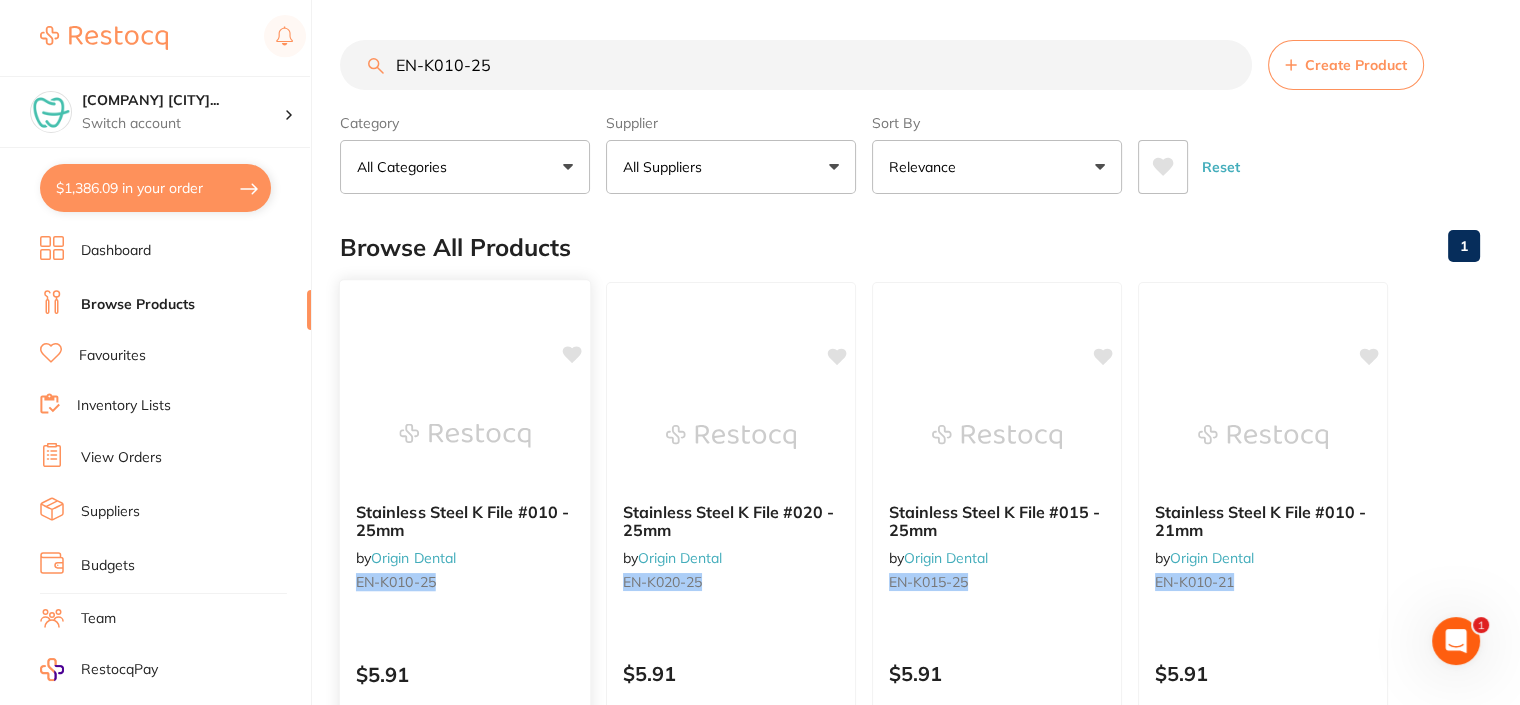 click at bounding box center (464, 435) 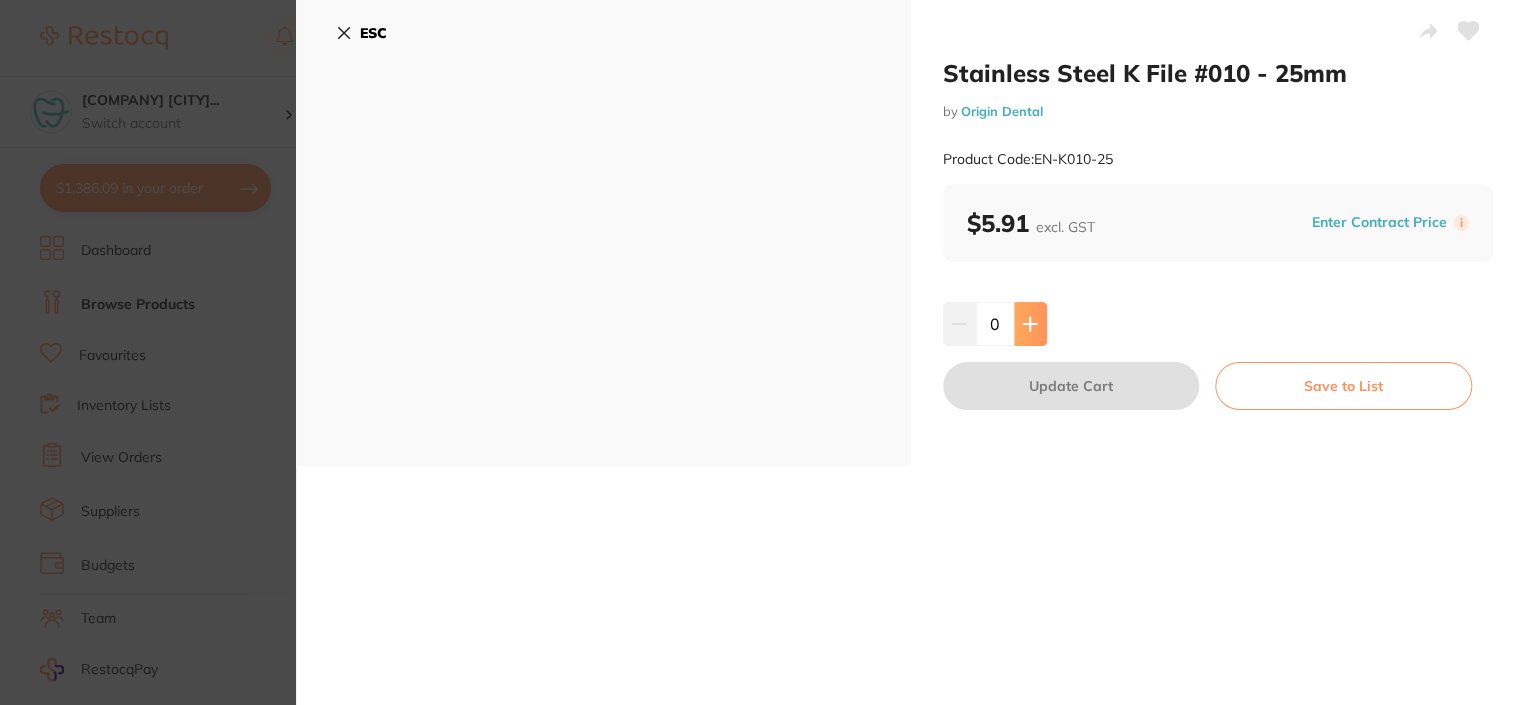 scroll, scrollTop: 0, scrollLeft: 0, axis: both 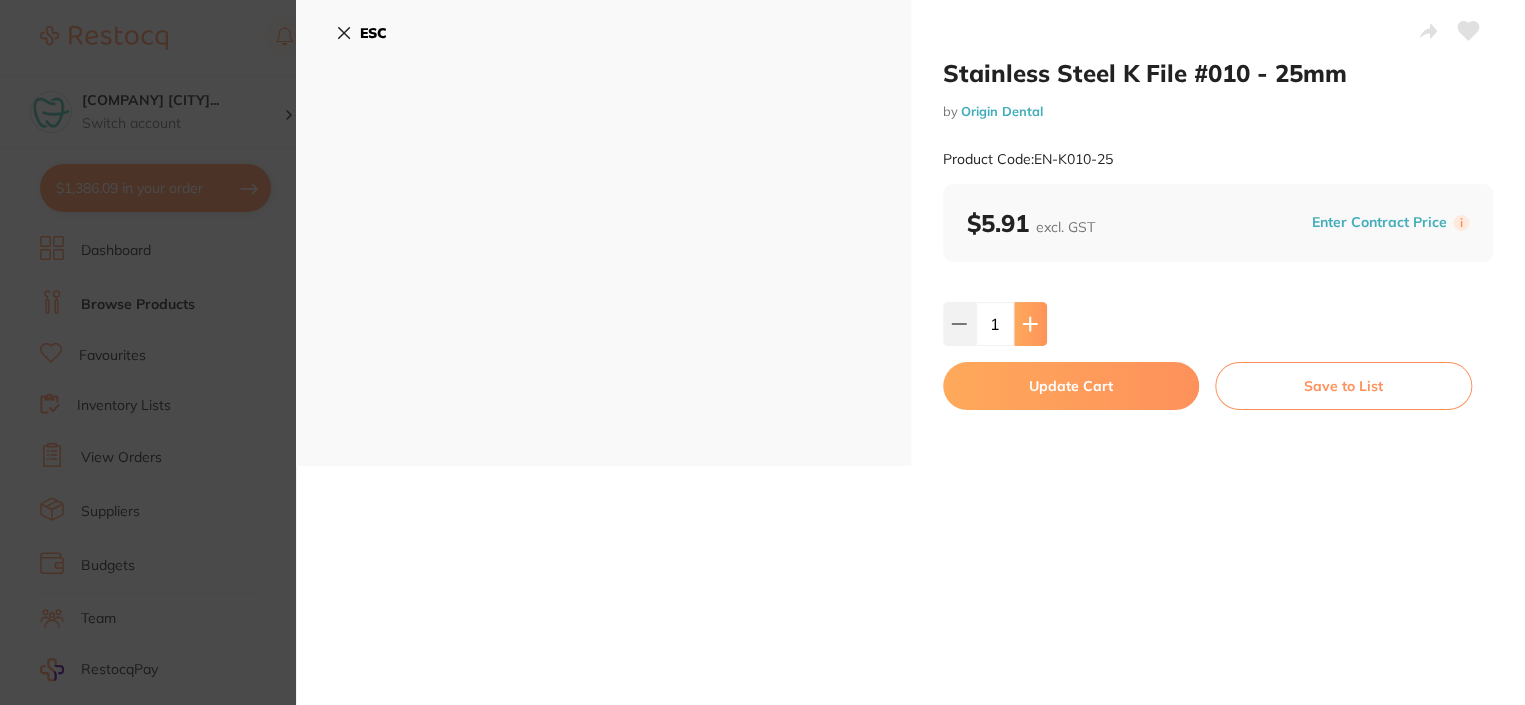 click 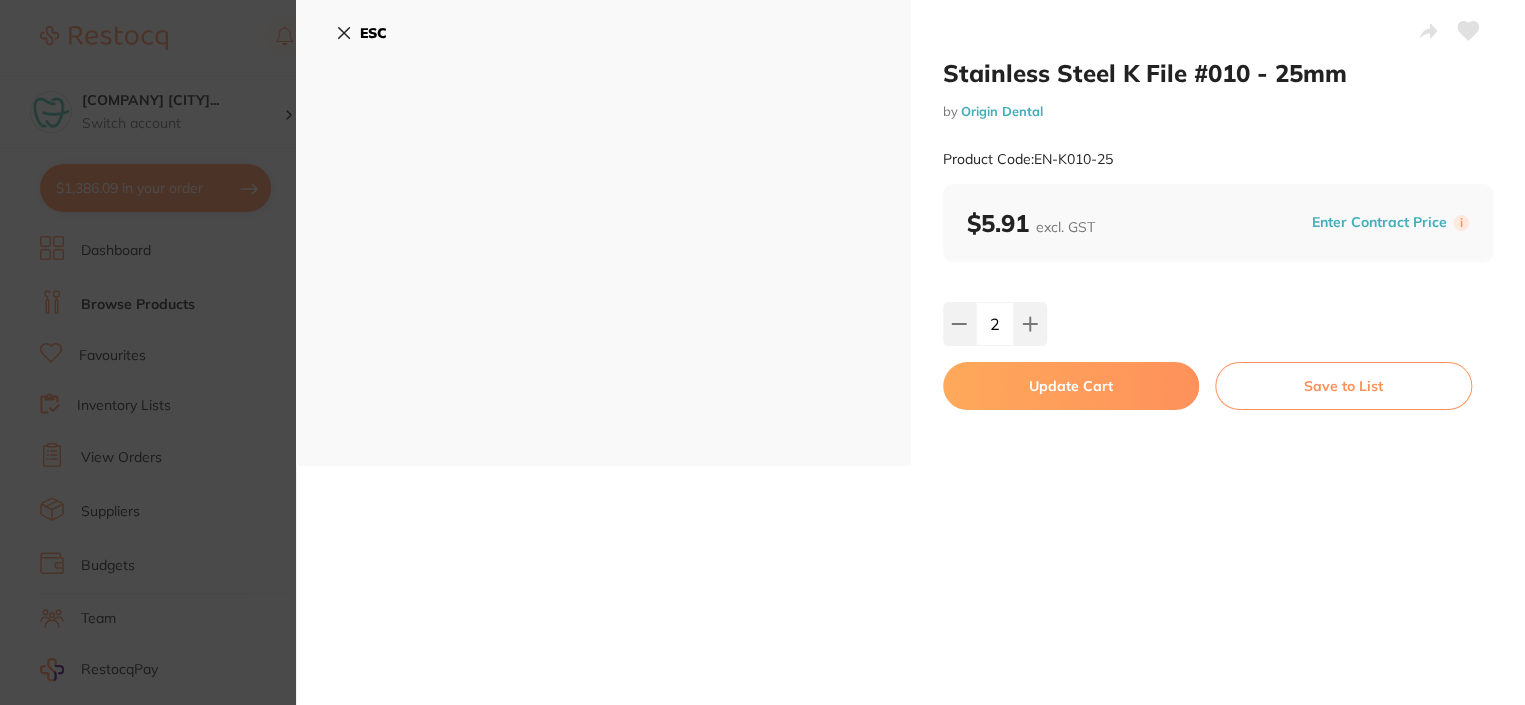 click on "Update Cart" at bounding box center [1071, 386] 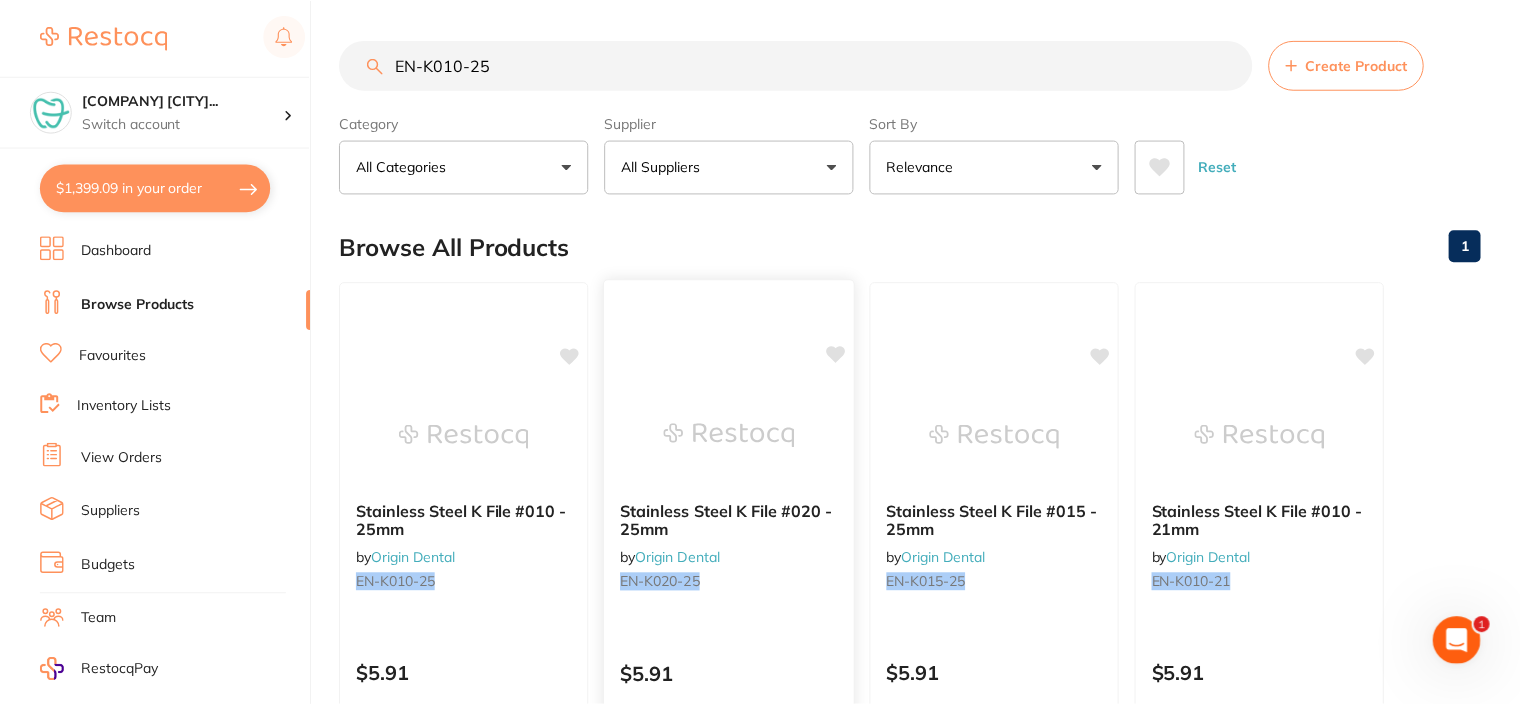 scroll, scrollTop: 13, scrollLeft: 0, axis: vertical 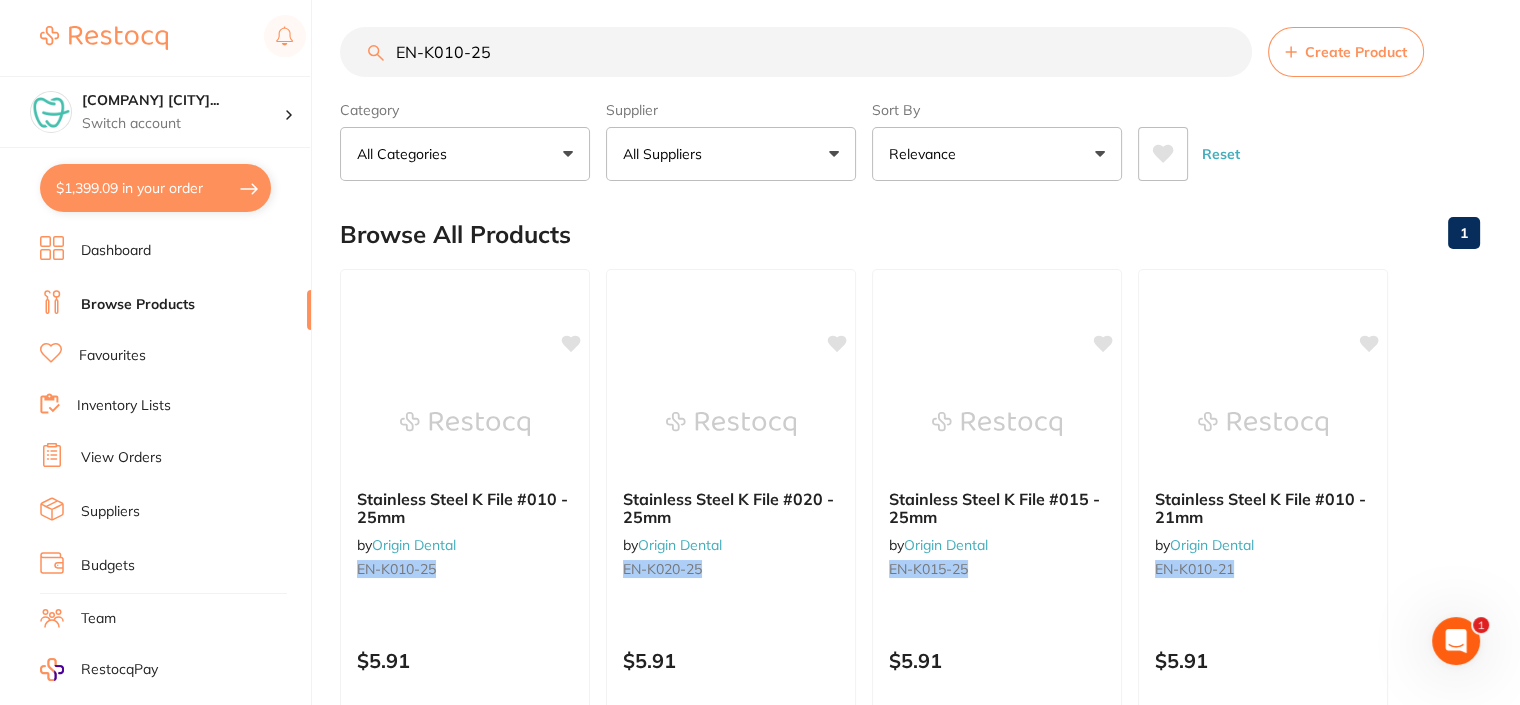 click on "$1,399.09   in your order" at bounding box center (155, 188) 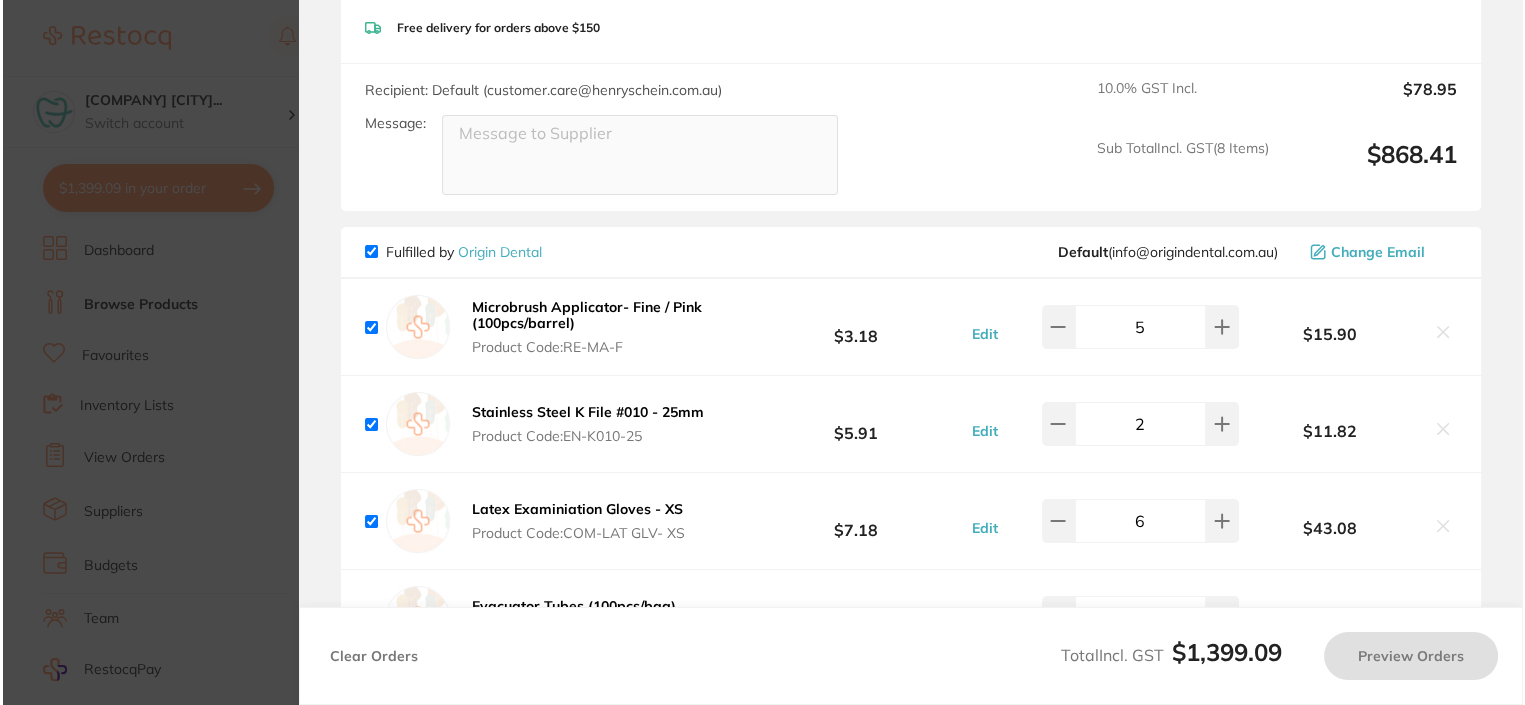 scroll, scrollTop: 0, scrollLeft: 0, axis: both 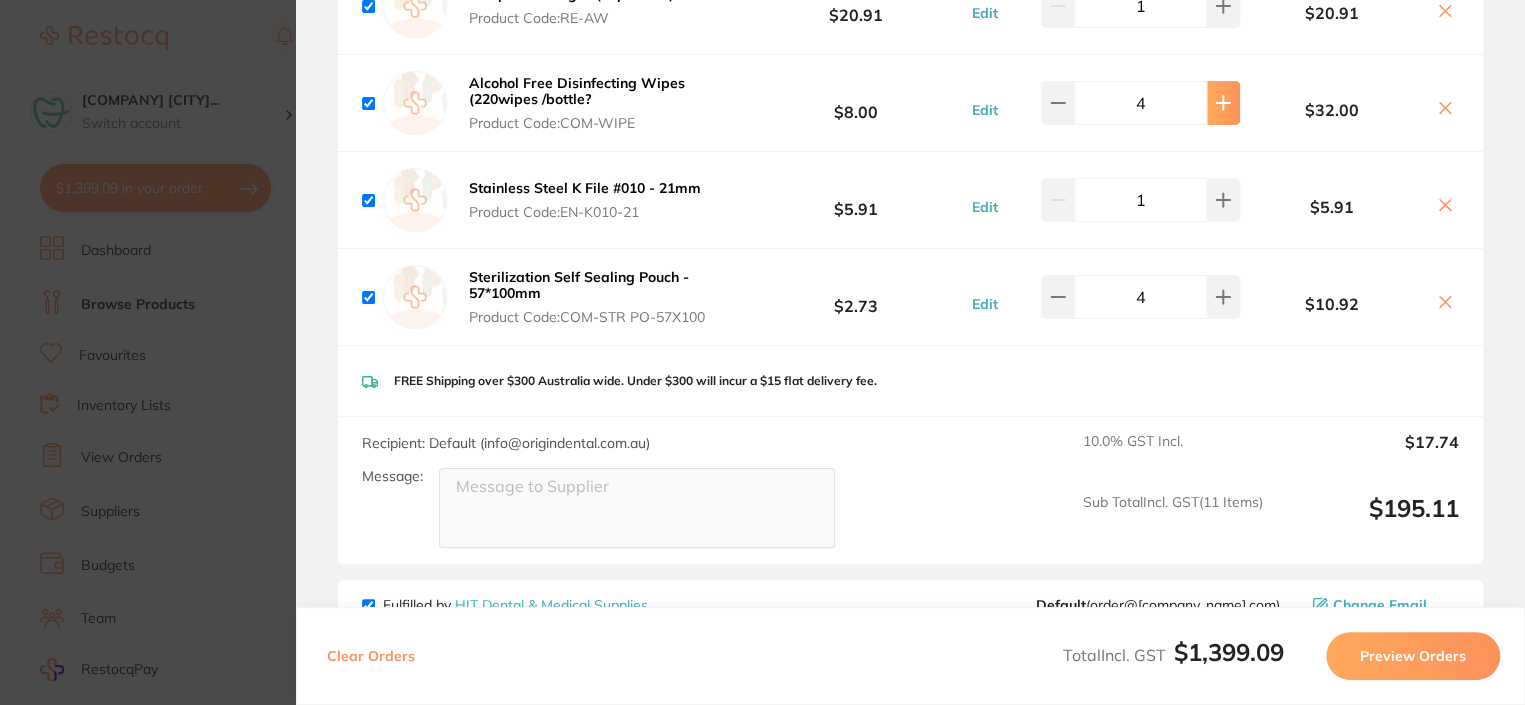 click 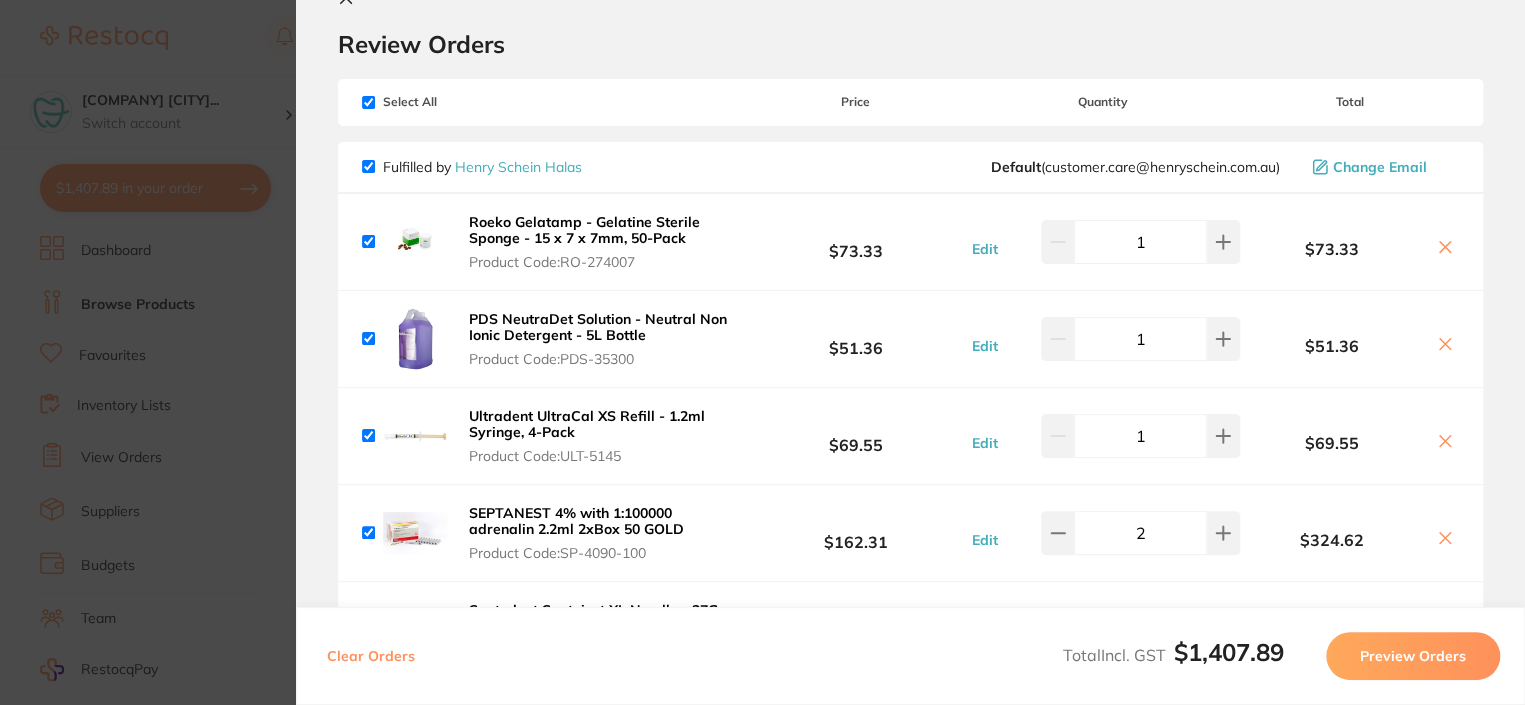scroll, scrollTop: 0, scrollLeft: 0, axis: both 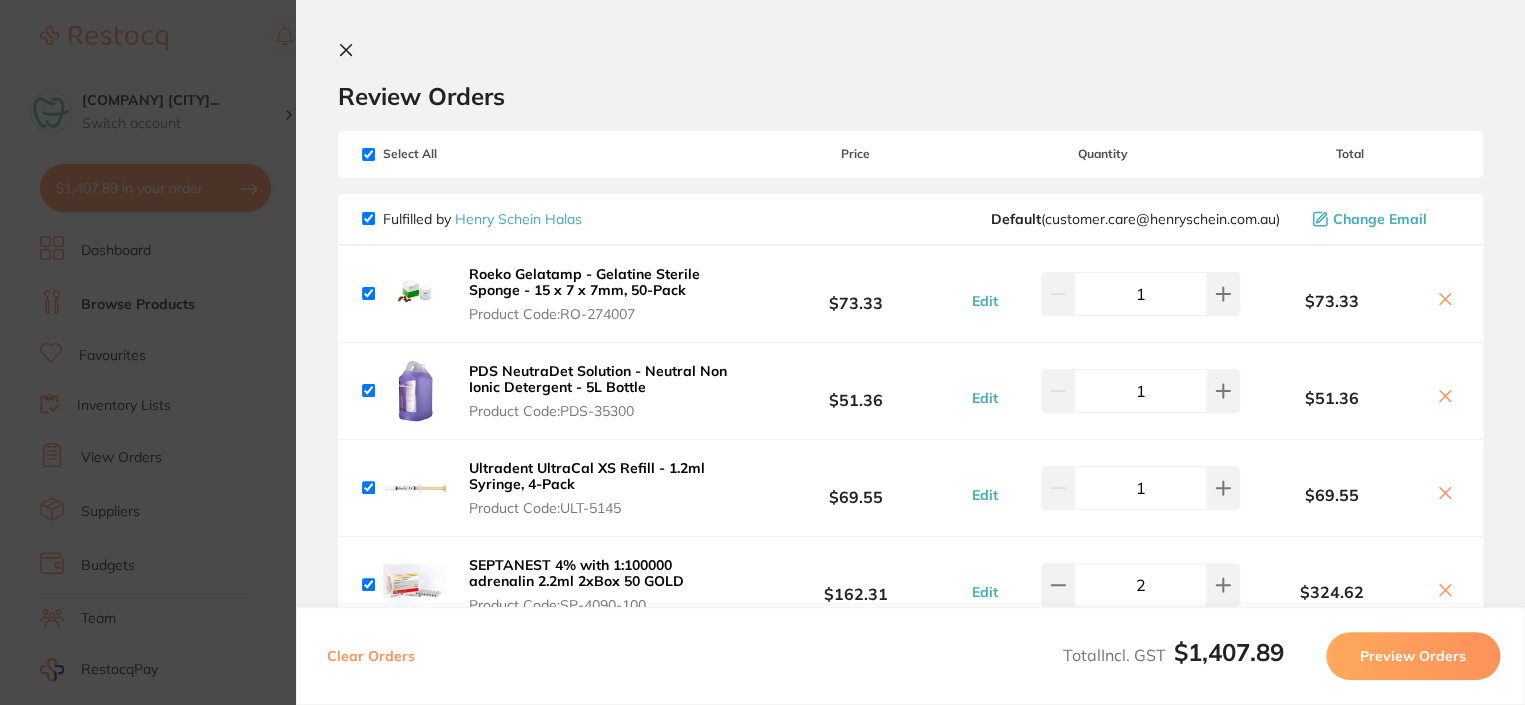 click 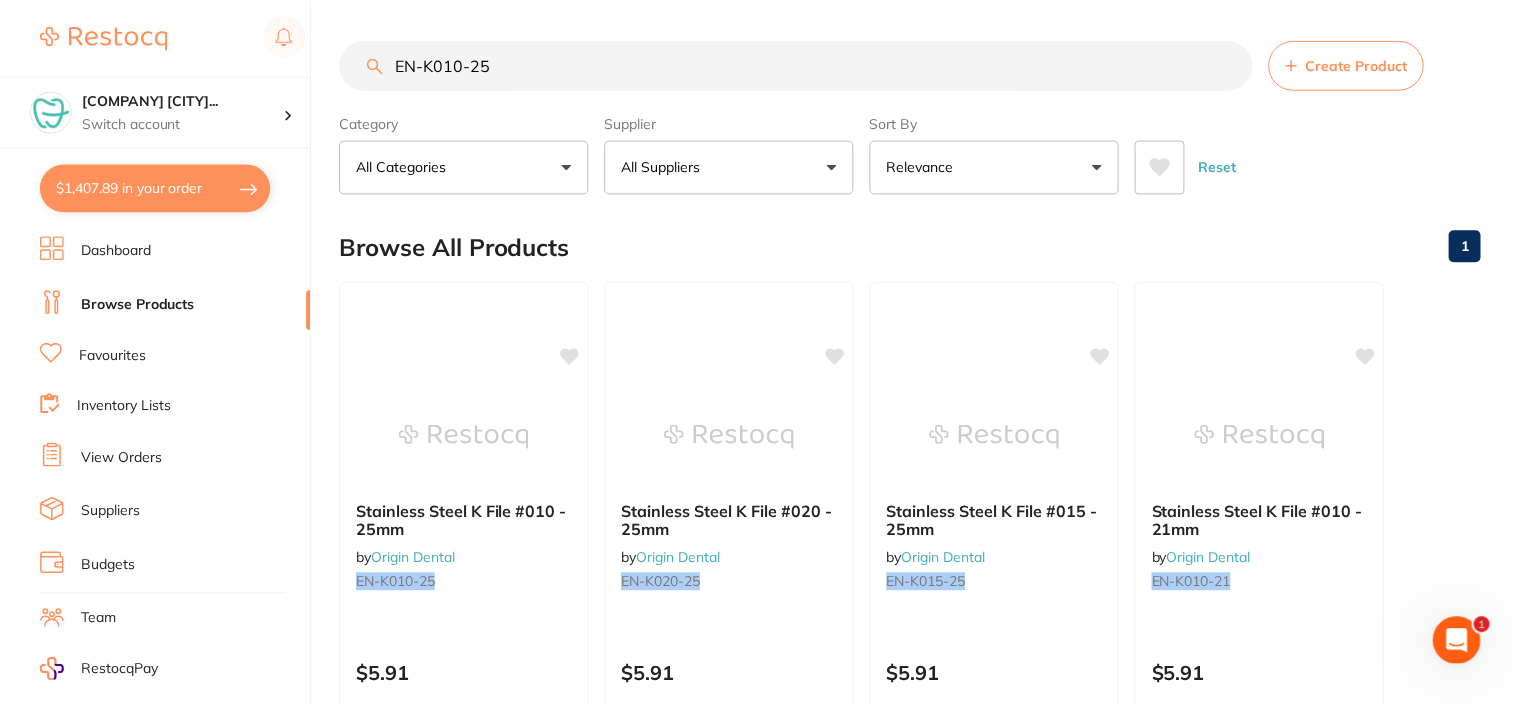 scroll, scrollTop: 13, scrollLeft: 0, axis: vertical 